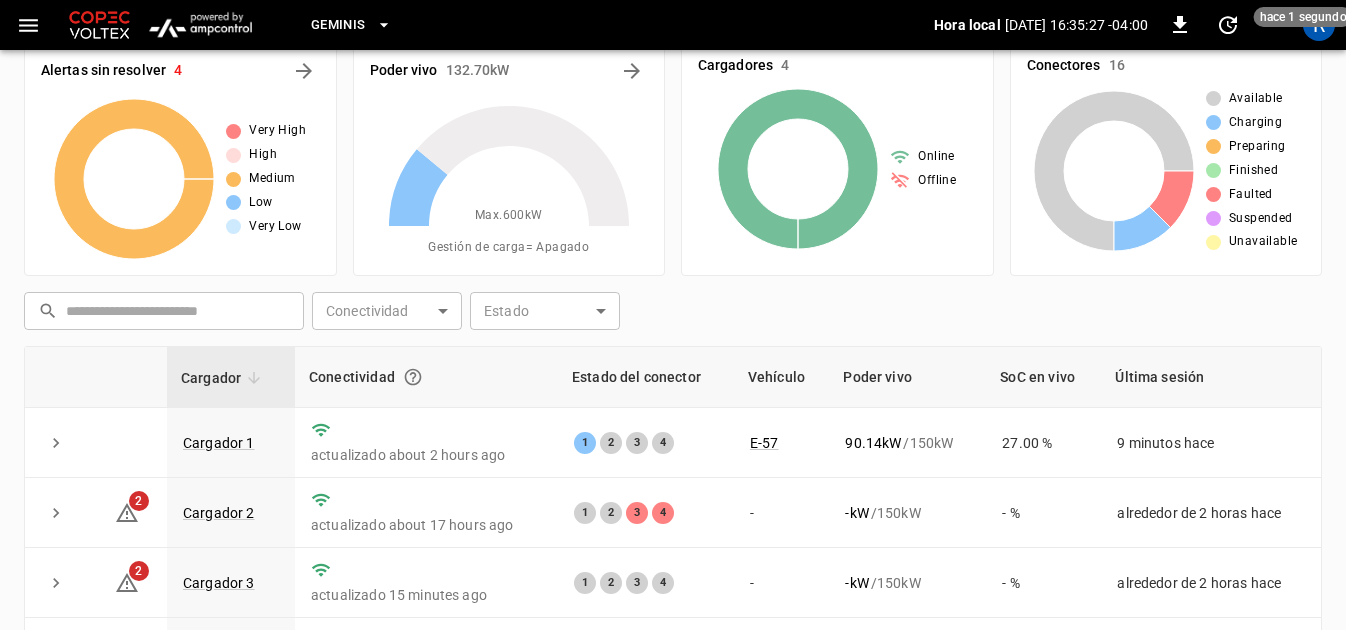 scroll, scrollTop: 100, scrollLeft: 0, axis: vertical 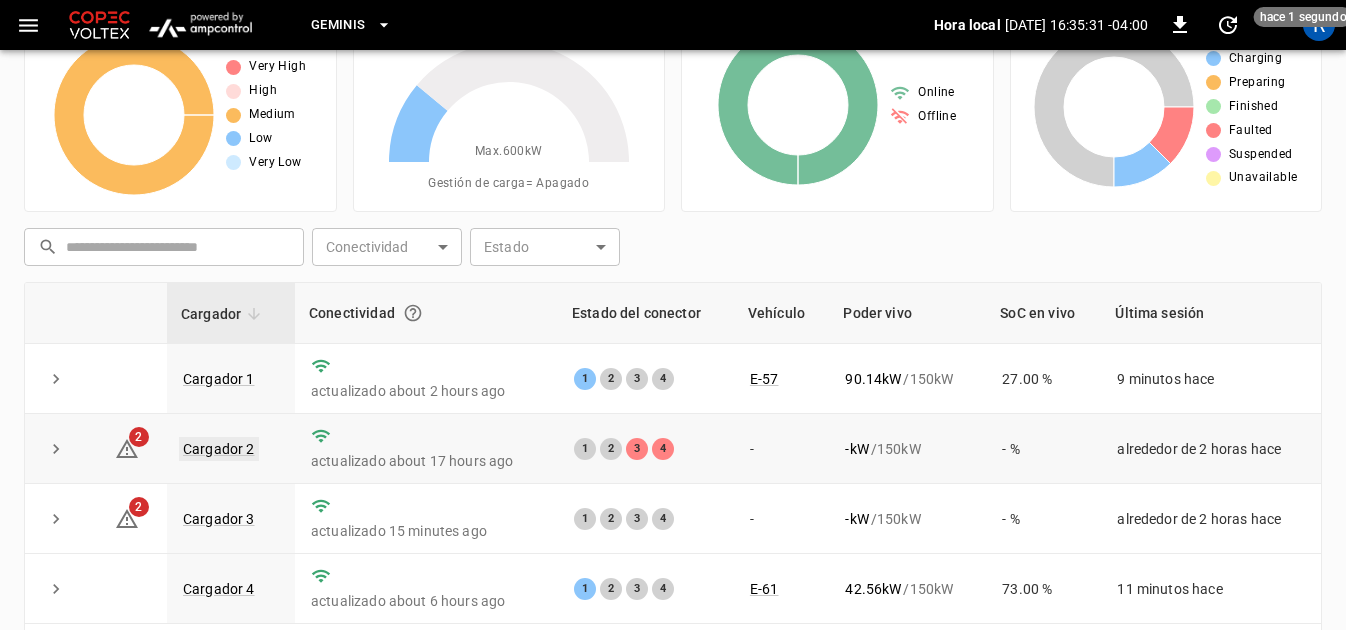 click on "Cargador 2" at bounding box center (219, 449) 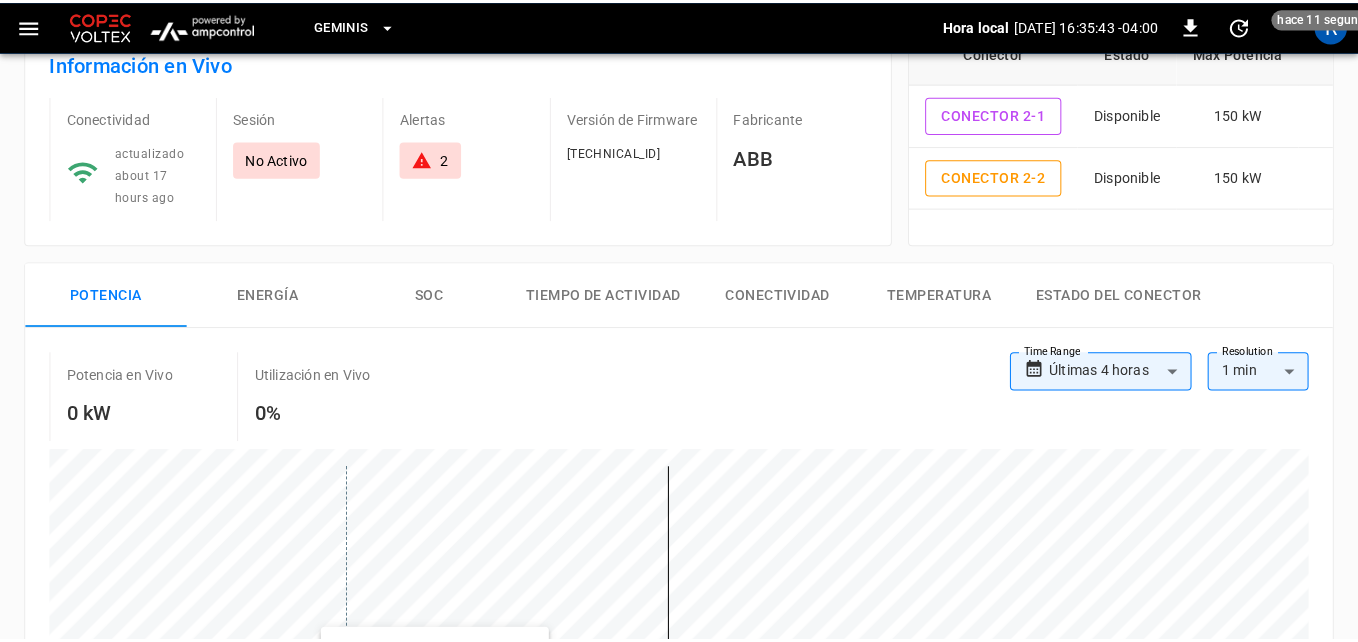 scroll, scrollTop: 0, scrollLeft: 0, axis: both 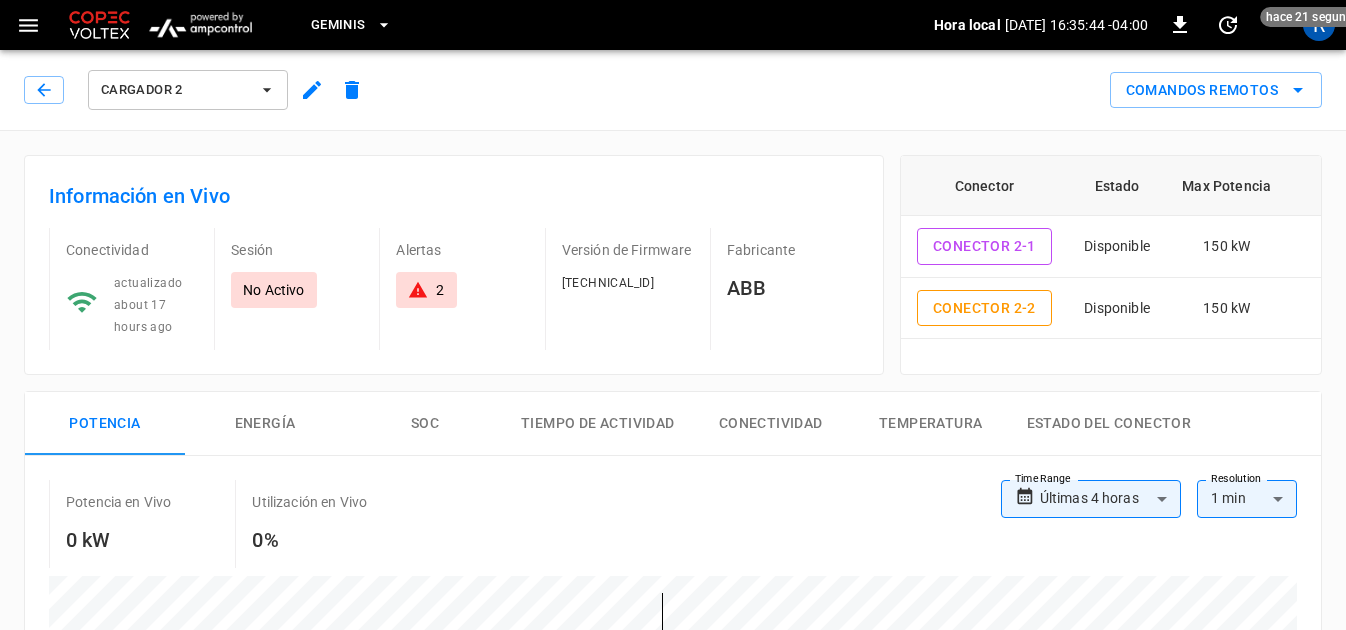 click 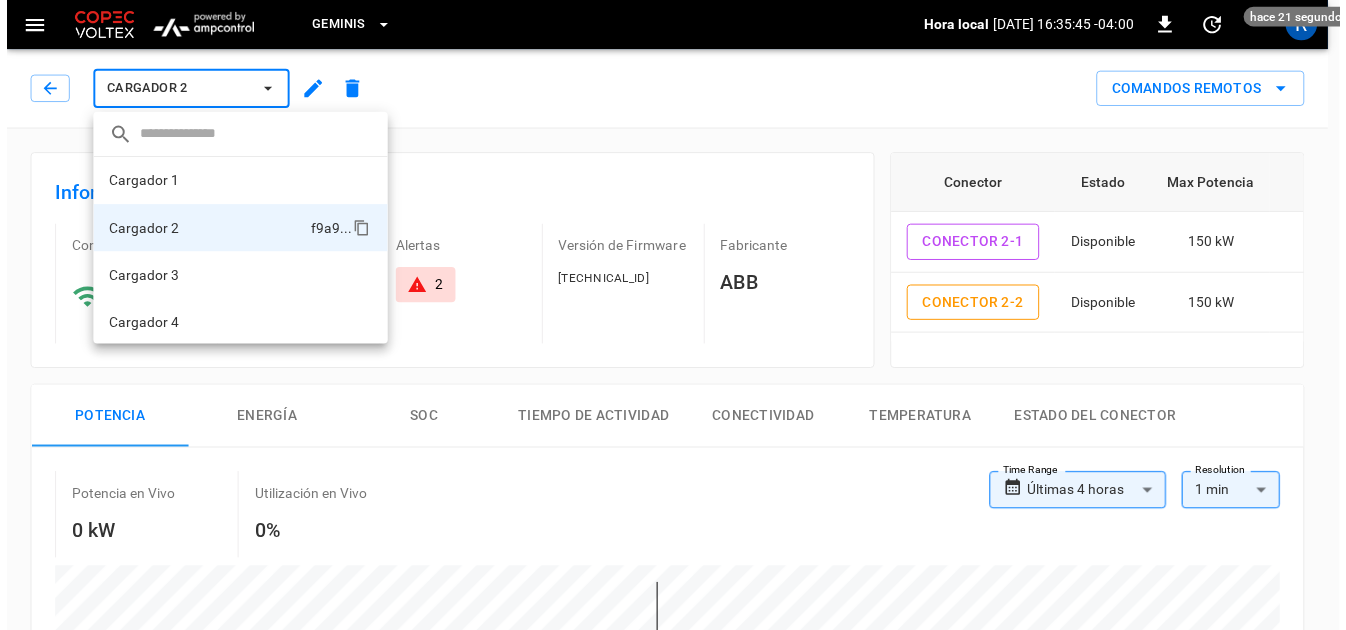 scroll, scrollTop: 2, scrollLeft: 0, axis: vertical 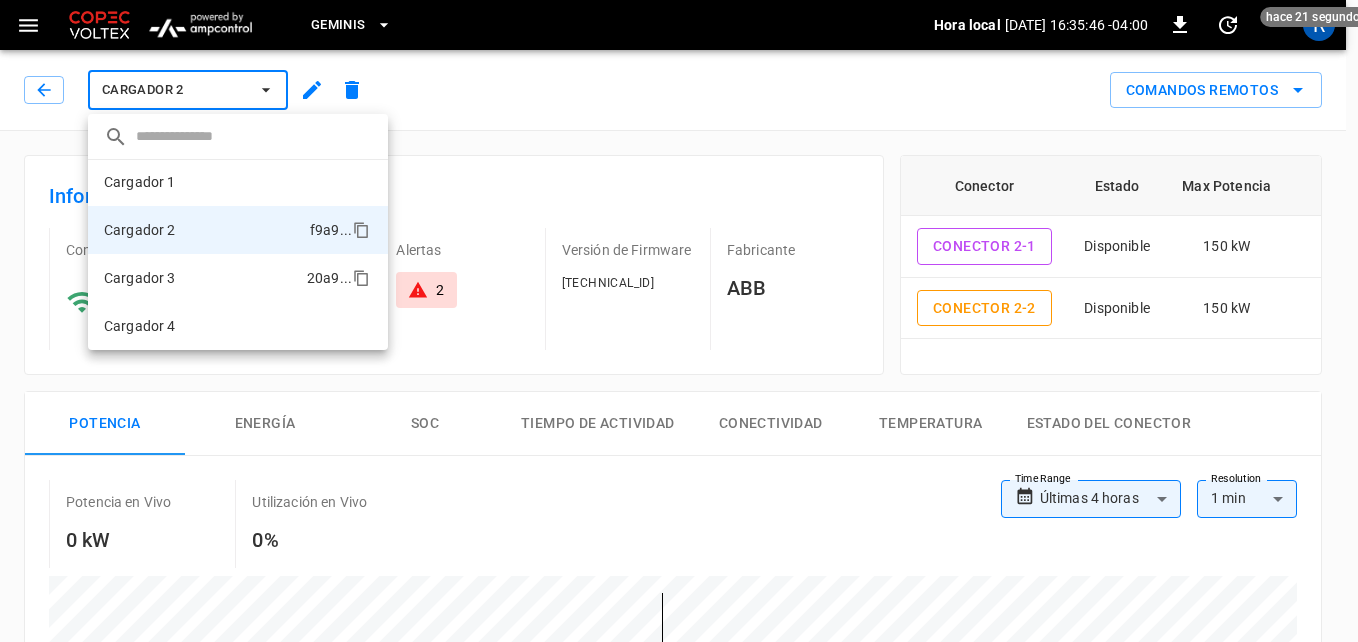 click on "Cargador 3" at bounding box center [140, 278] 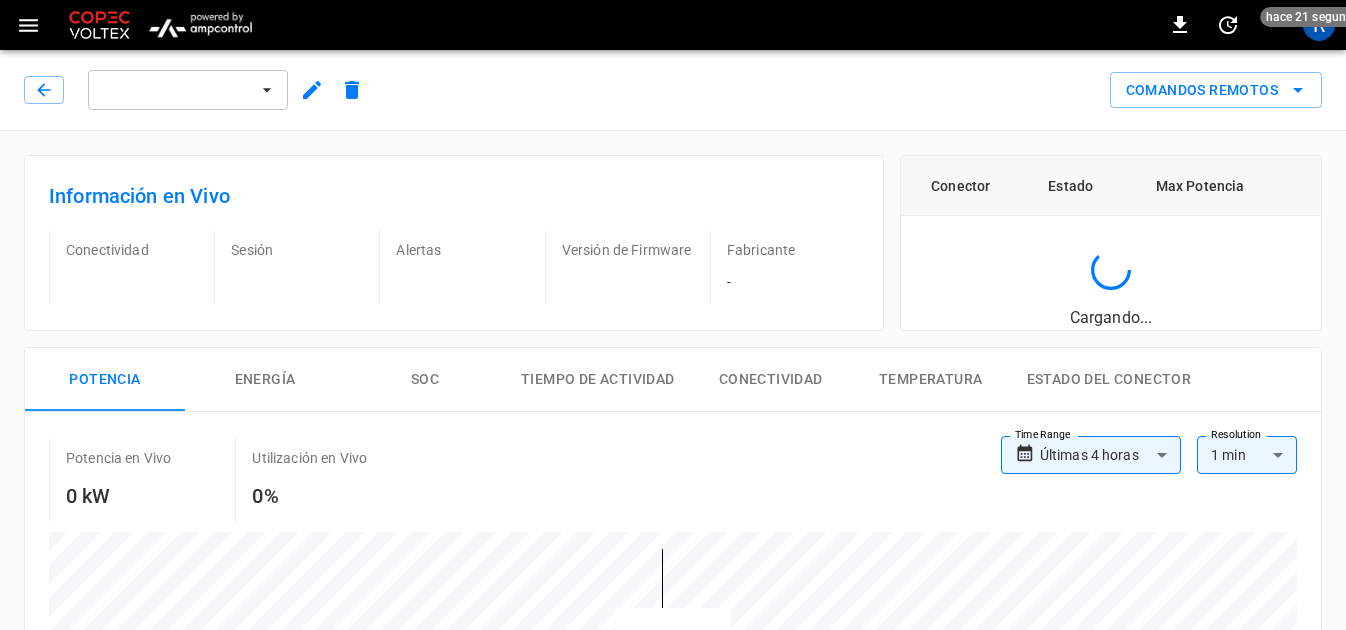 scroll, scrollTop: 0, scrollLeft: 0, axis: both 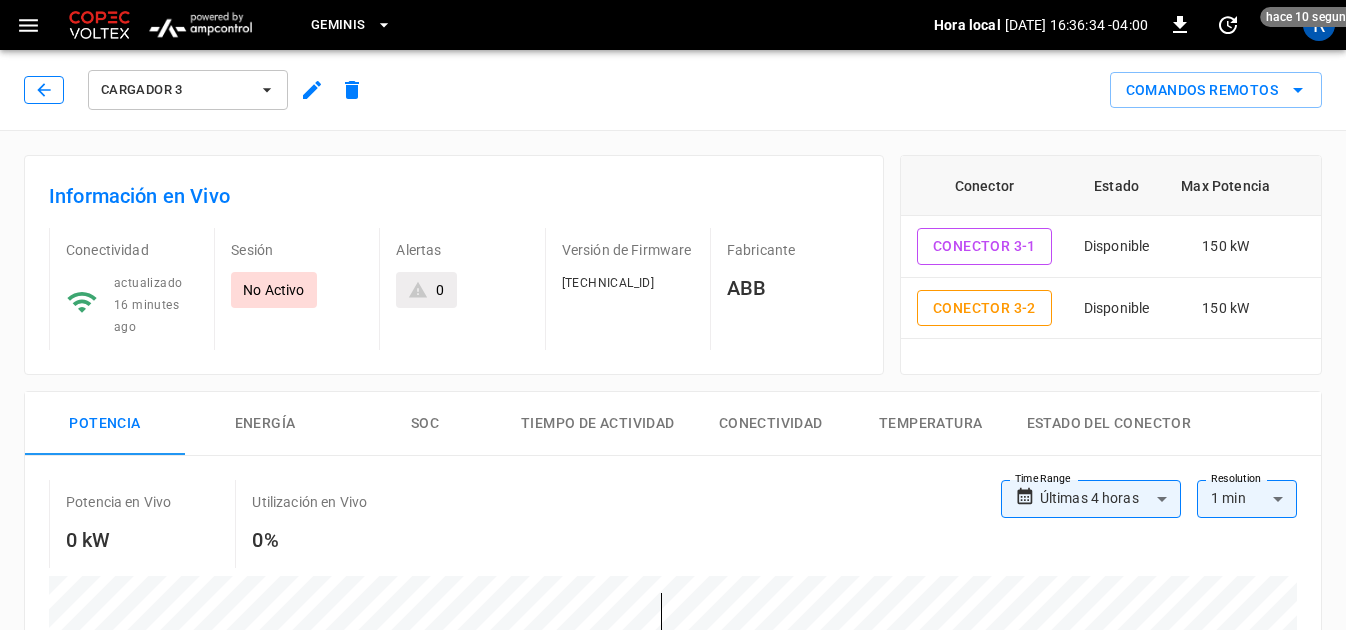 click 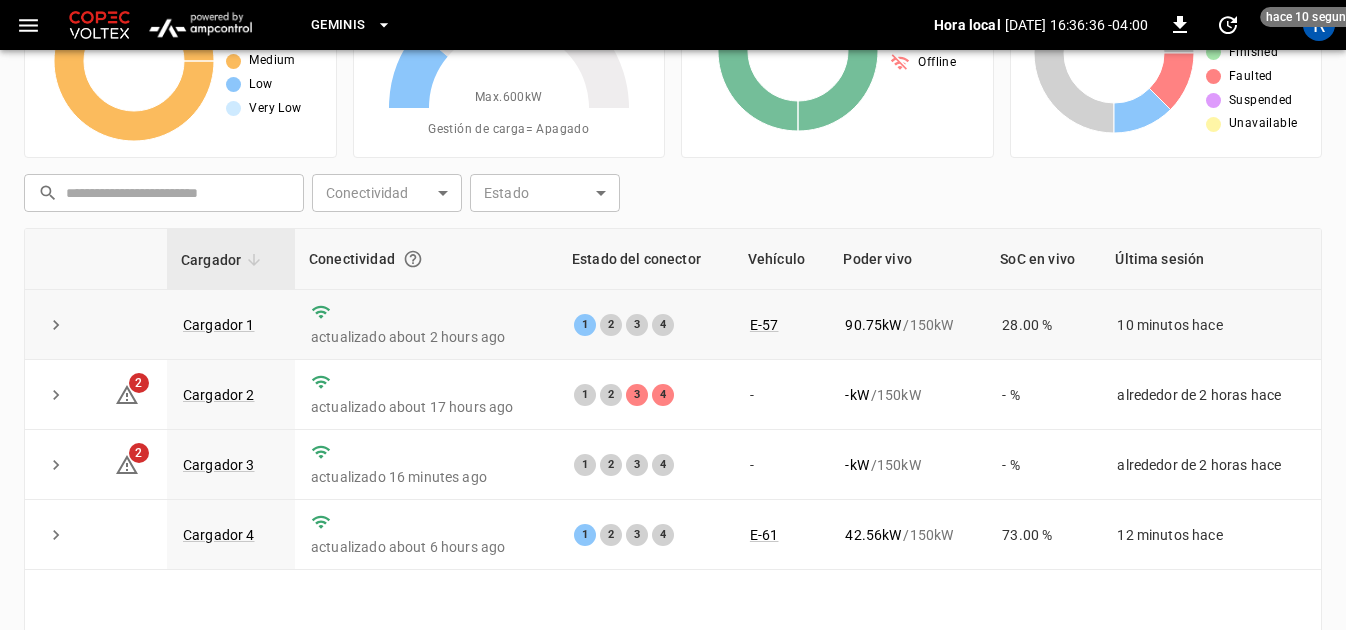 scroll, scrollTop: 200, scrollLeft: 0, axis: vertical 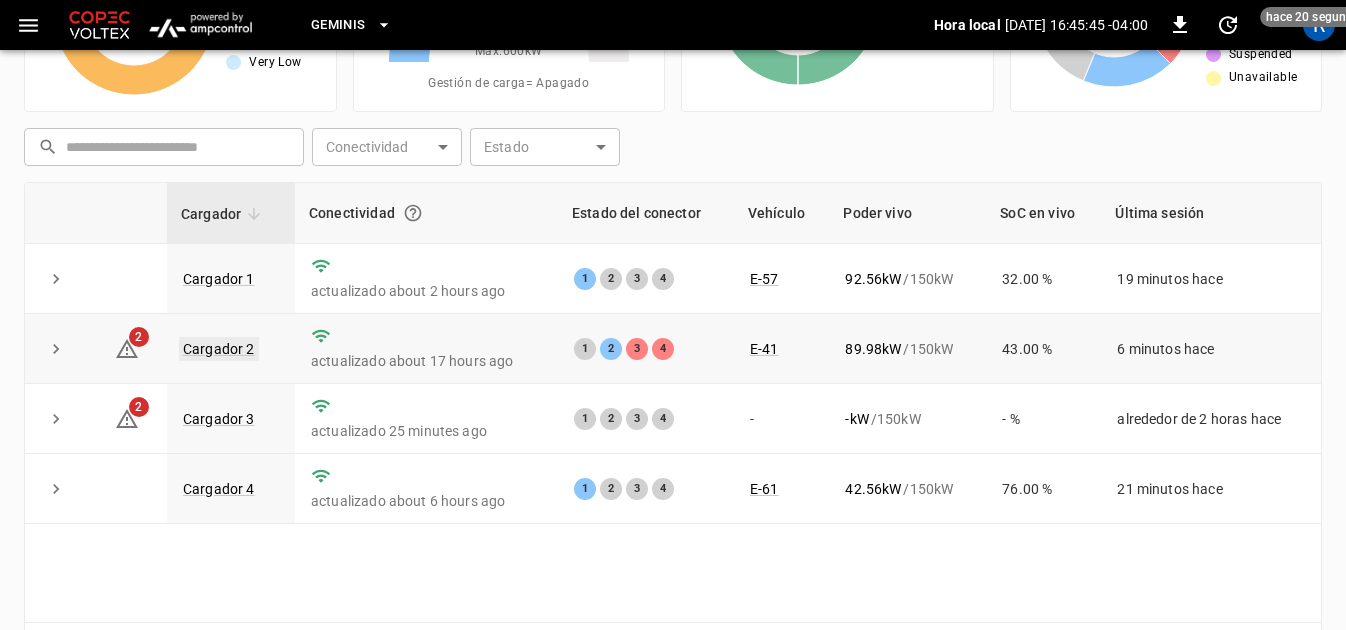 click on "Cargador 2" at bounding box center (219, 349) 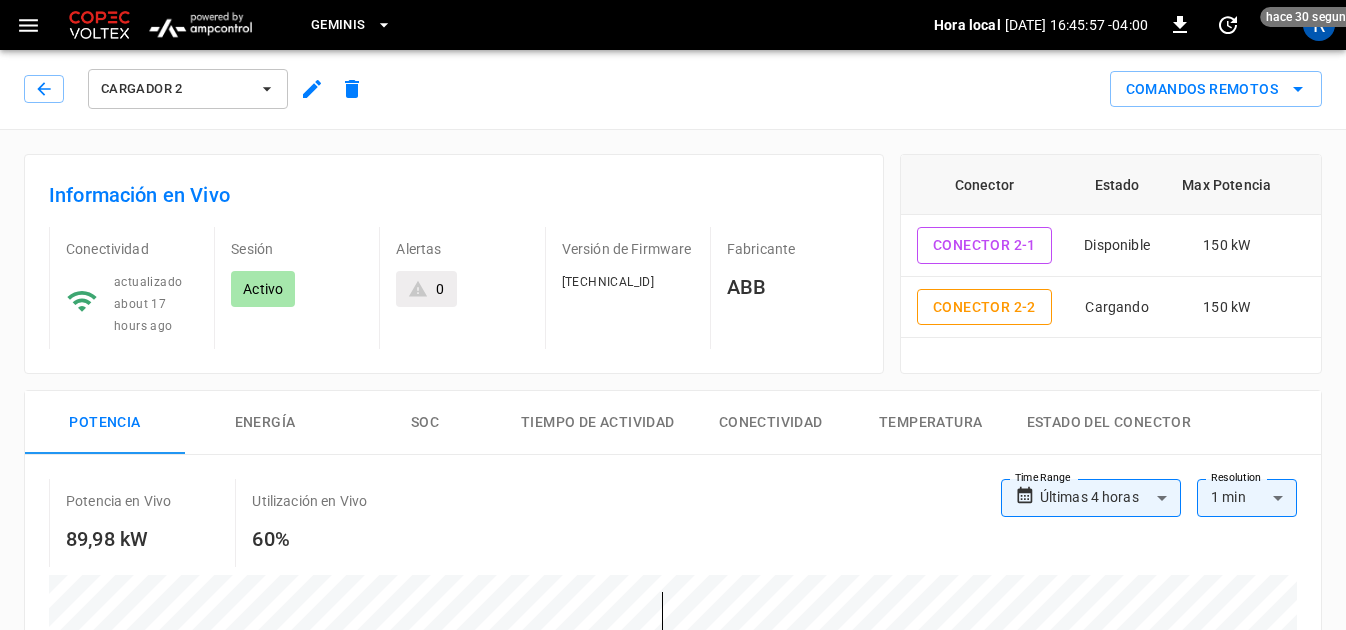scroll, scrollTop: 0, scrollLeft: 0, axis: both 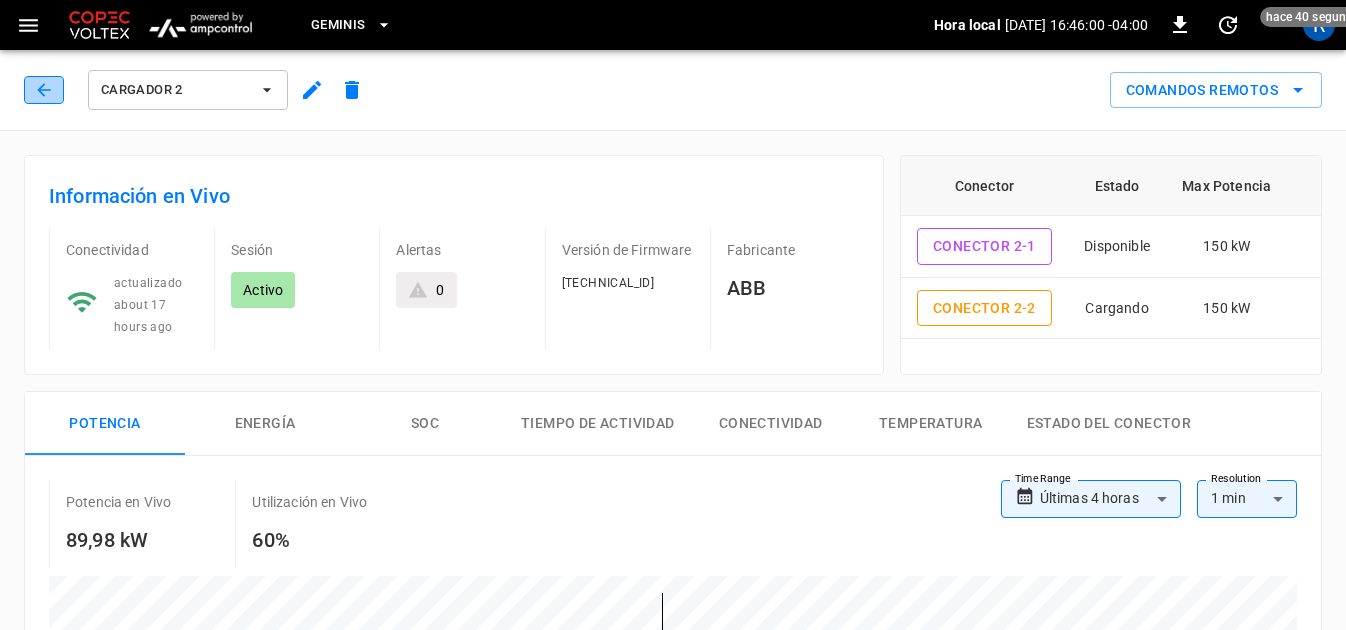 click 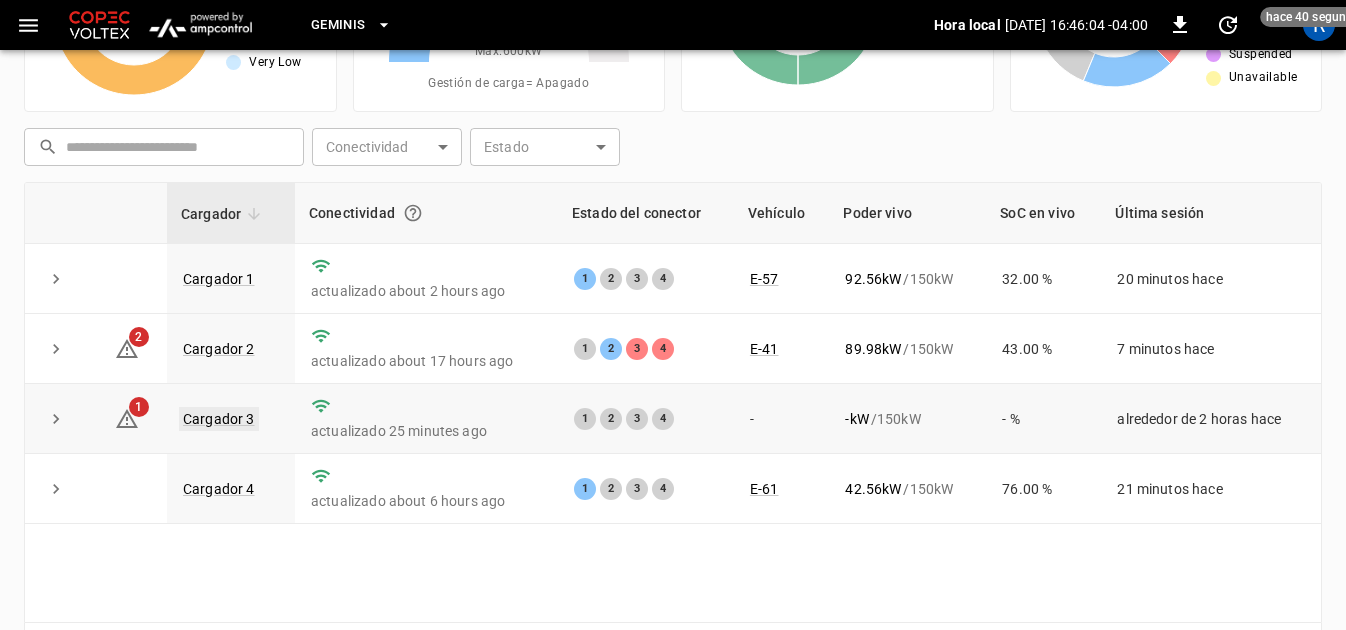 click on "Cargador 3" at bounding box center (219, 419) 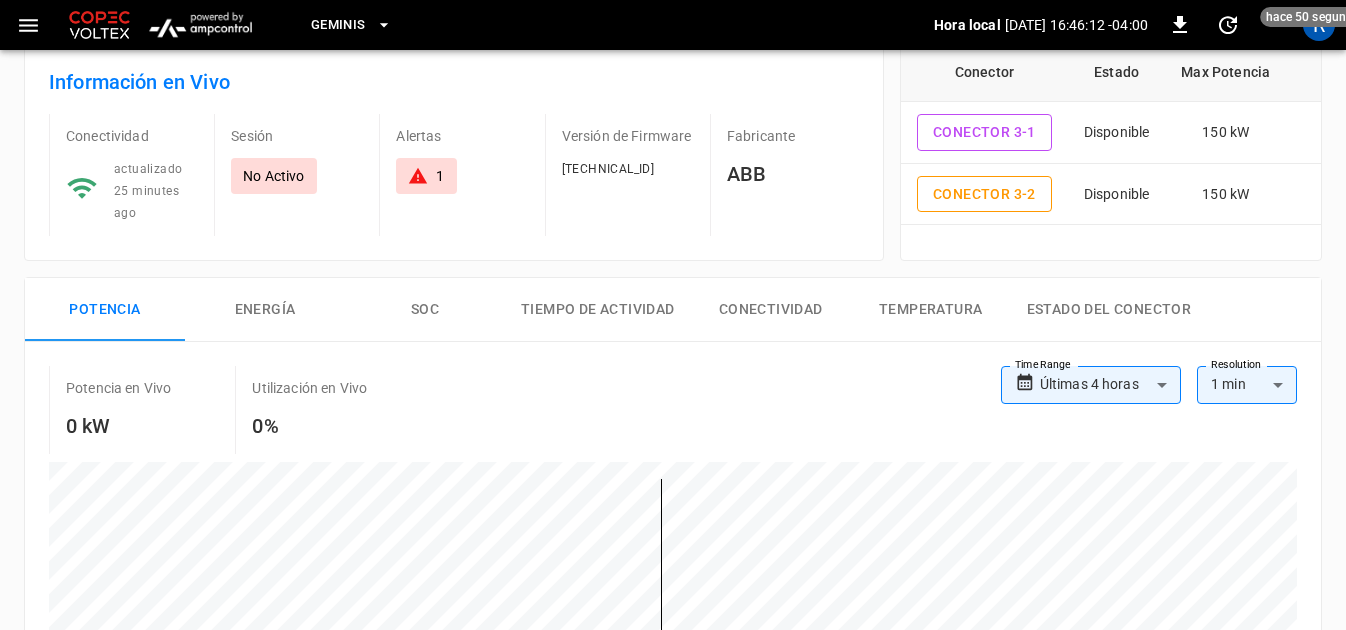 scroll, scrollTop: 0, scrollLeft: 0, axis: both 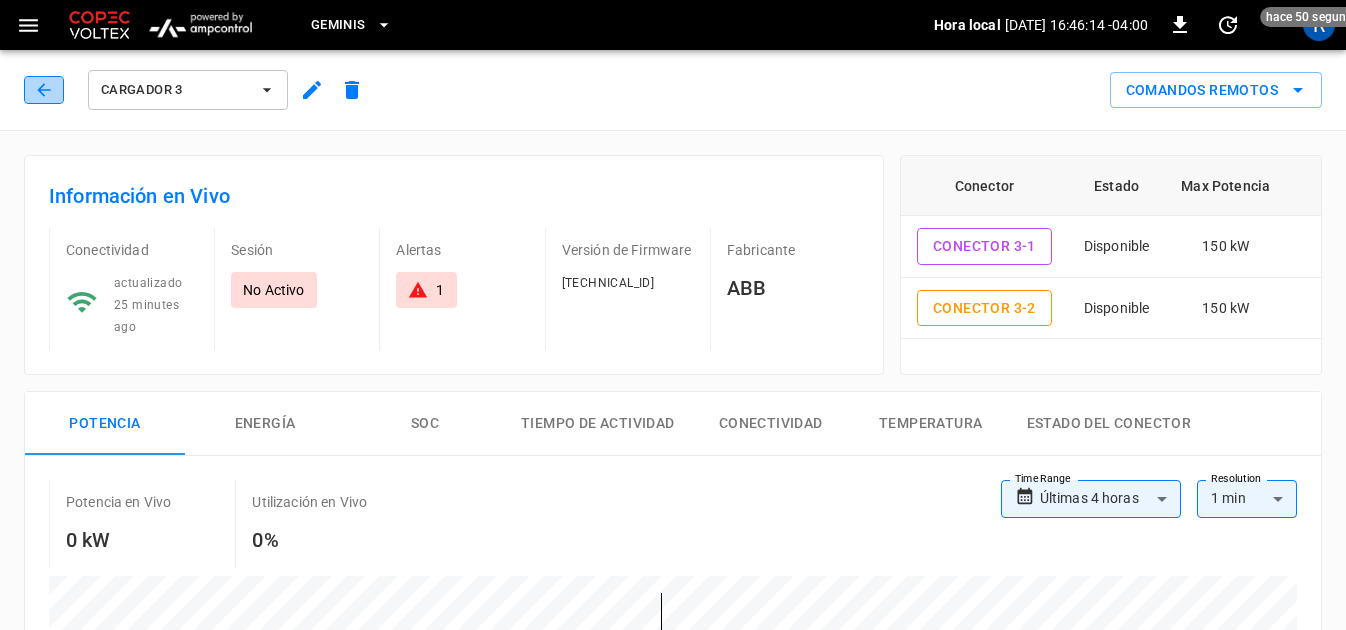 click 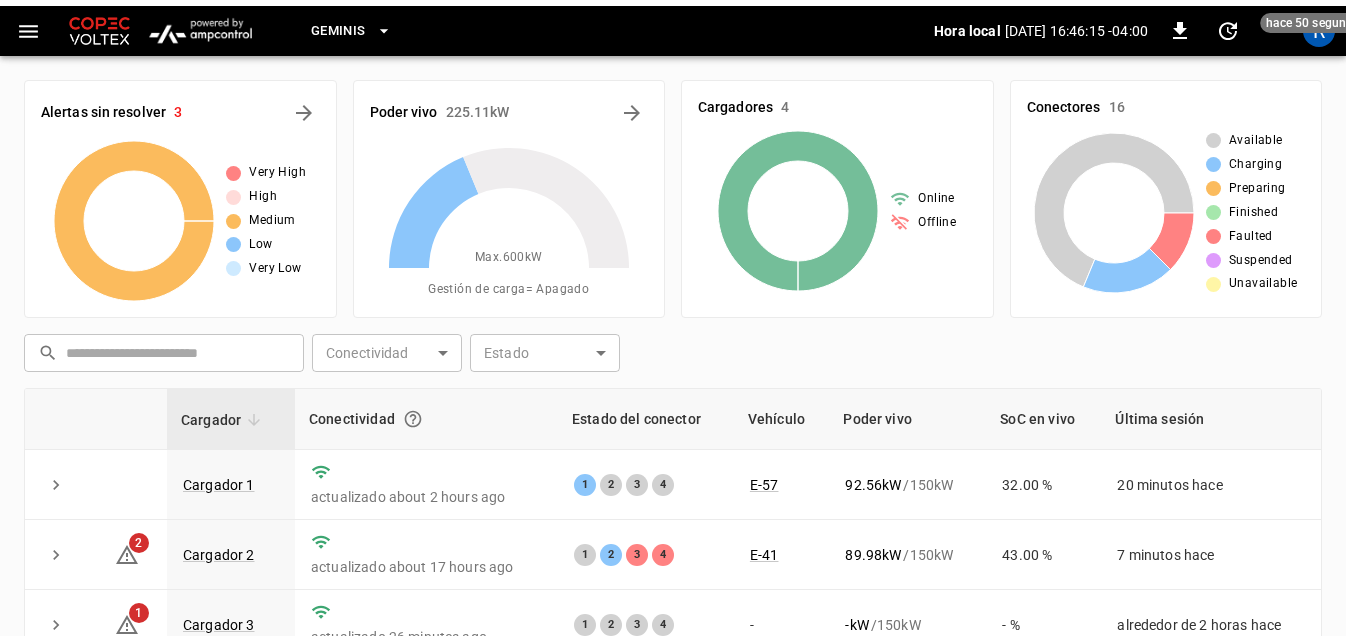 scroll, scrollTop: 200, scrollLeft: 0, axis: vertical 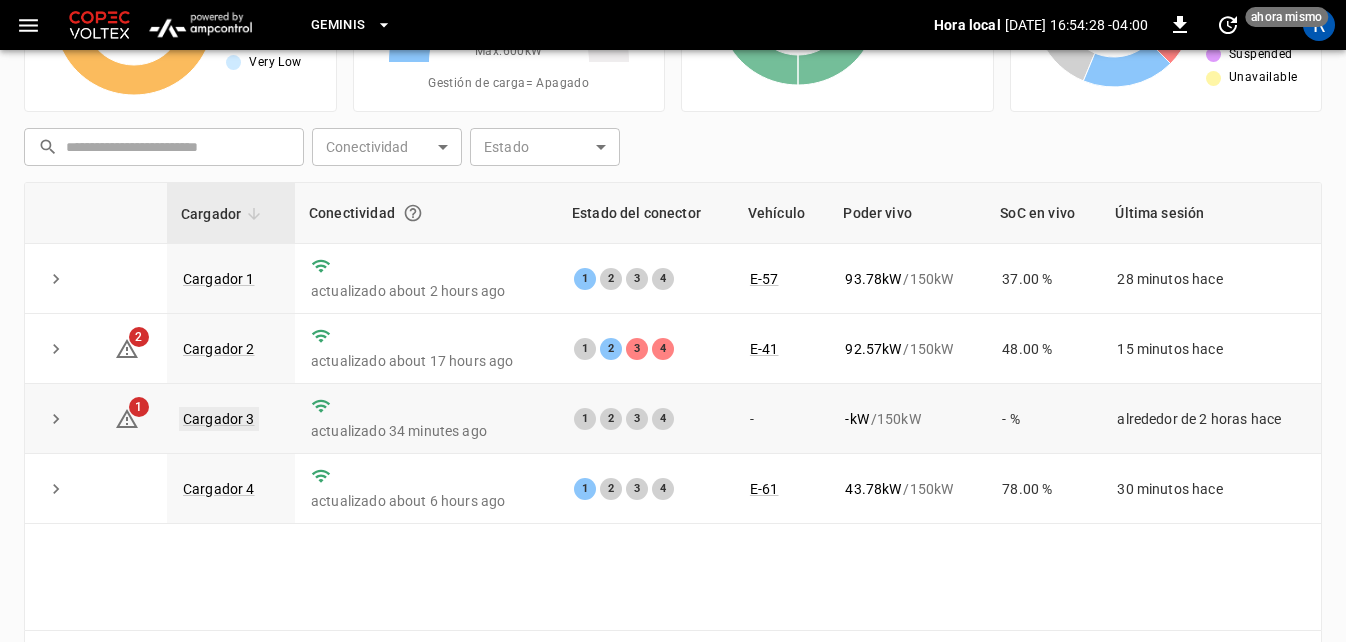 click on "Cargador 3" at bounding box center [219, 419] 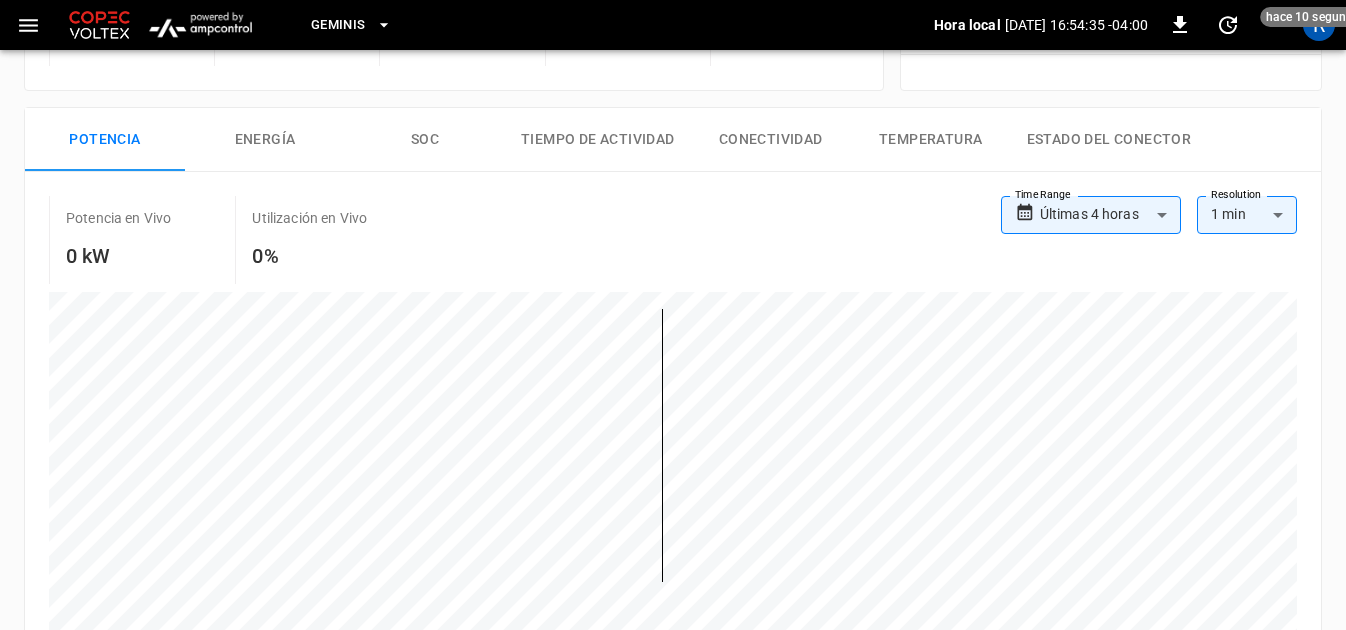scroll, scrollTop: 200, scrollLeft: 0, axis: vertical 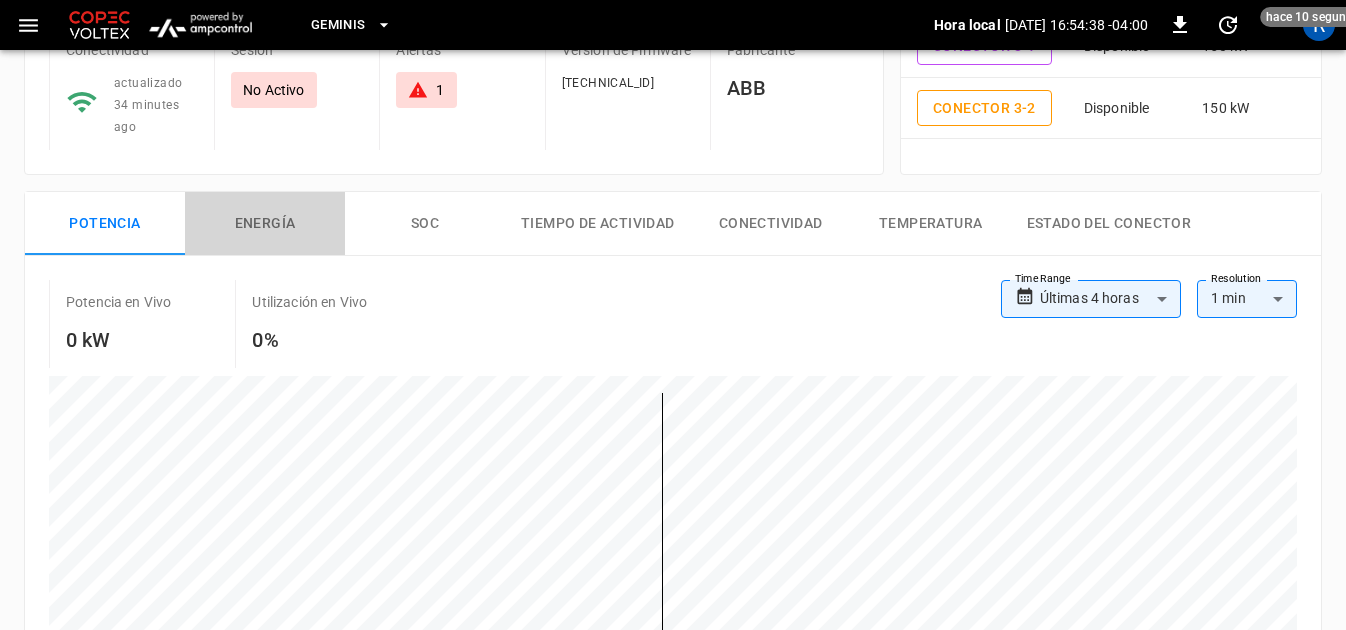 click on "Energía" at bounding box center [265, 224] 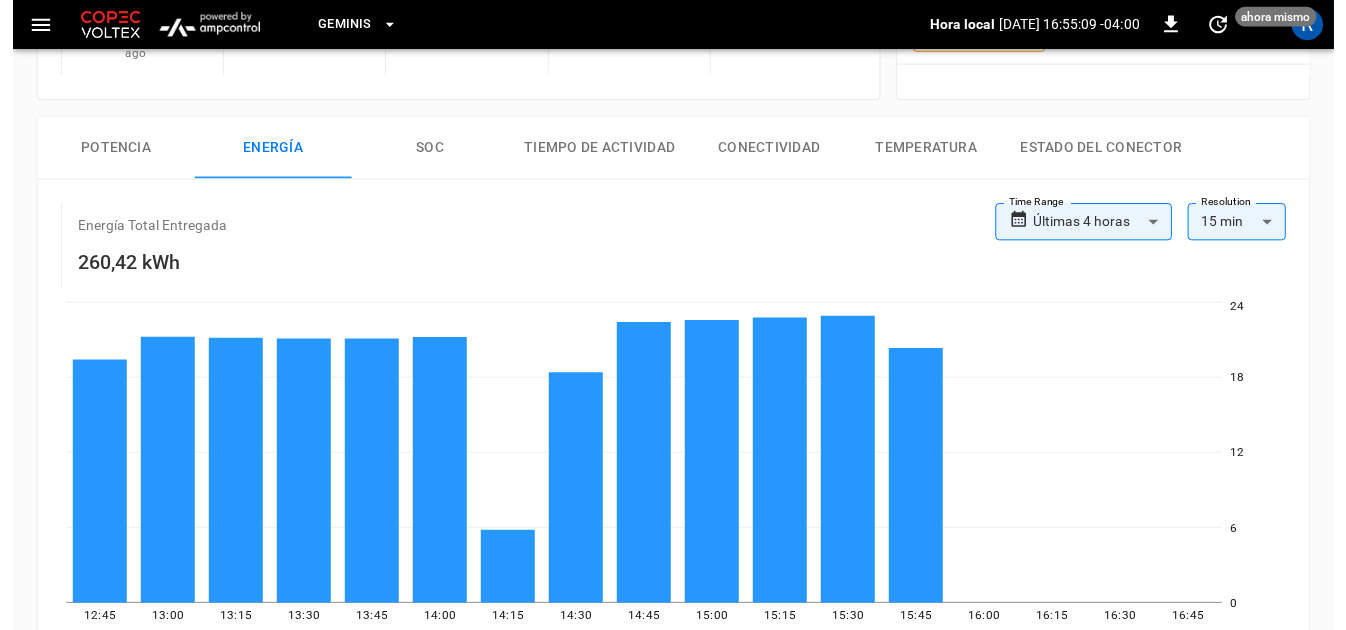 scroll, scrollTop: 200, scrollLeft: 0, axis: vertical 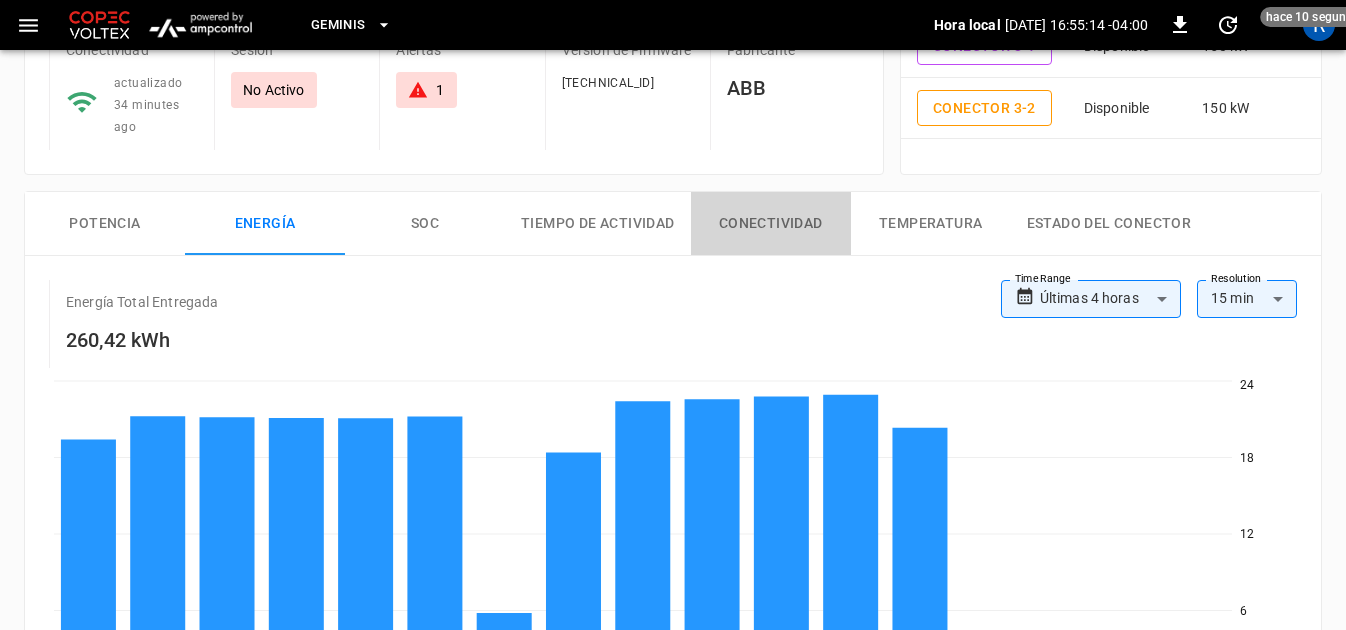 click on "Conectividad" at bounding box center [771, 224] 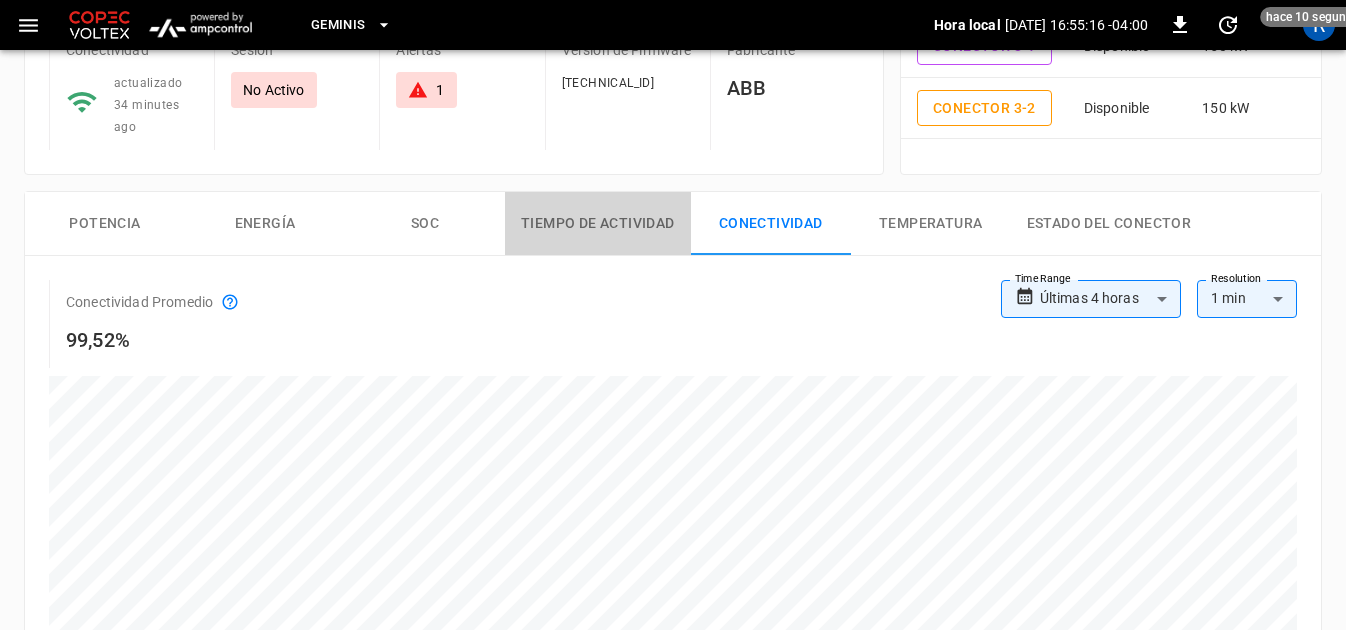 click on "Tiempo de Actividad" at bounding box center [598, 224] 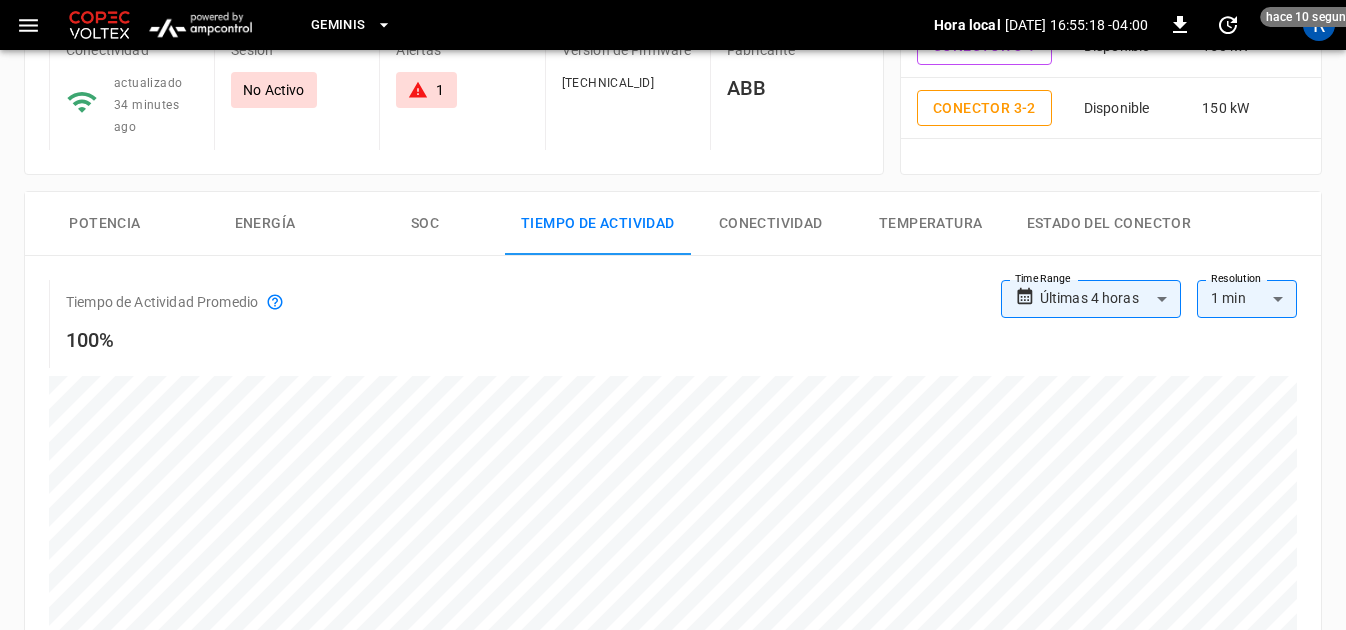 click on "Temperatura" at bounding box center [931, 224] 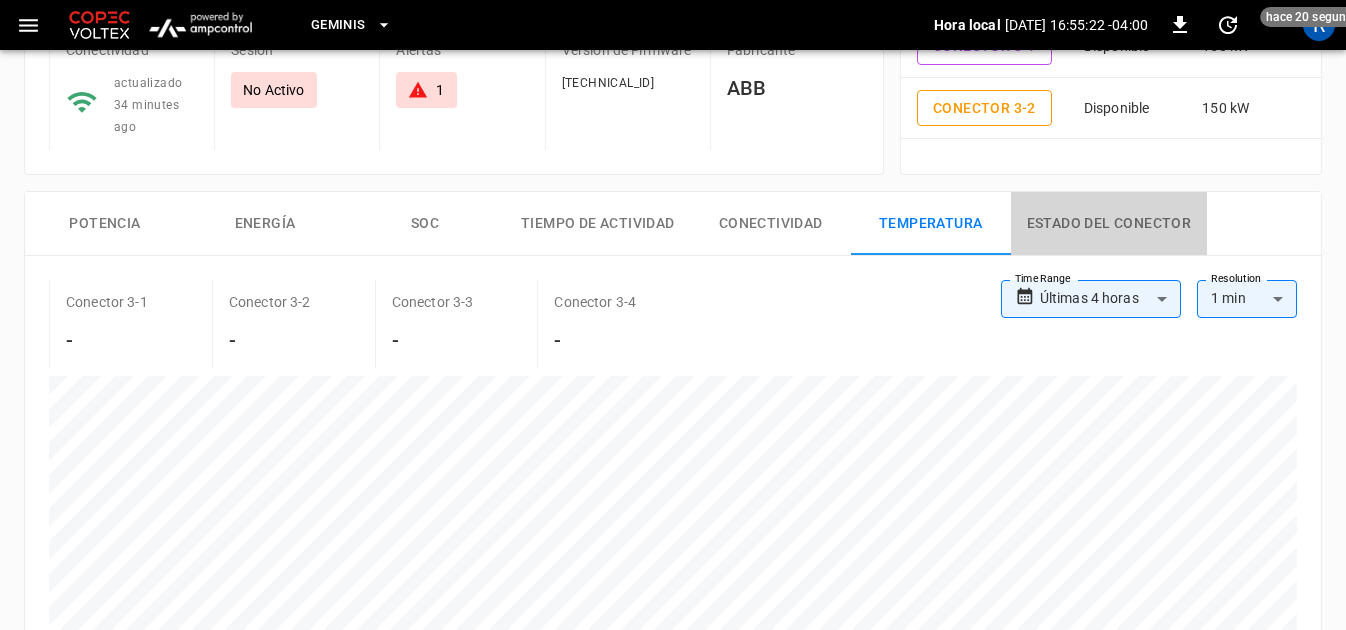 click on "Estado del Conector" at bounding box center [1109, 224] 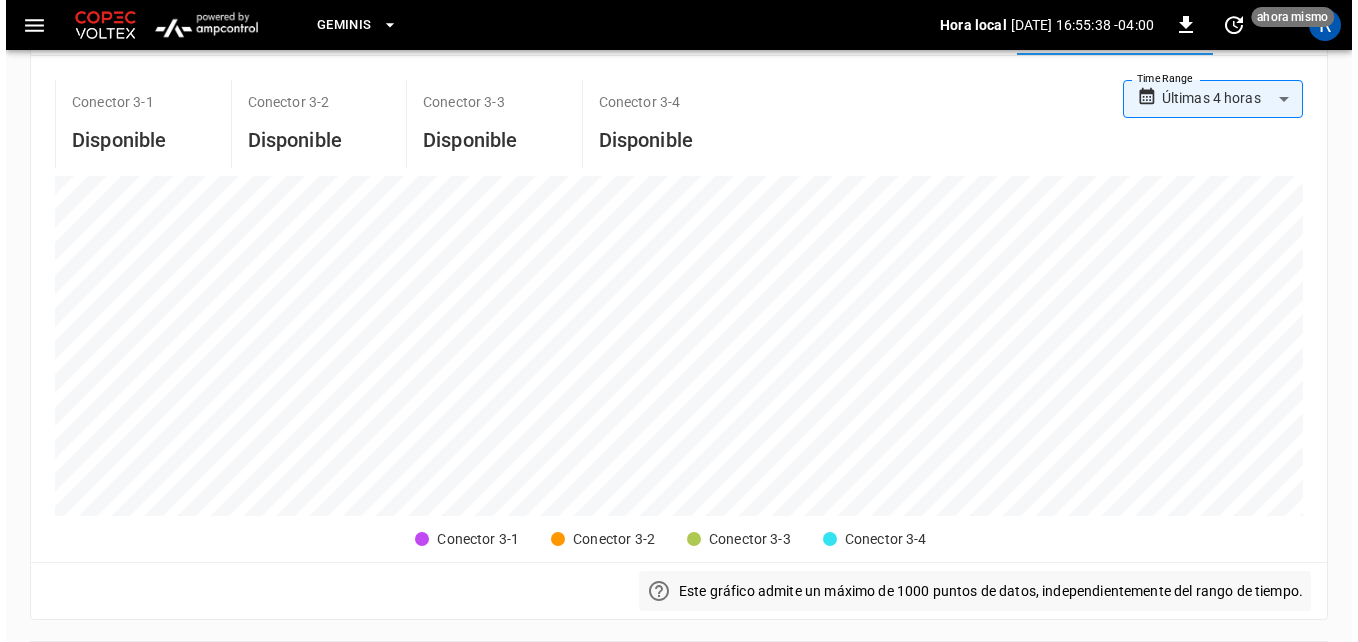 scroll, scrollTop: 0, scrollLeft: 0, axis: both 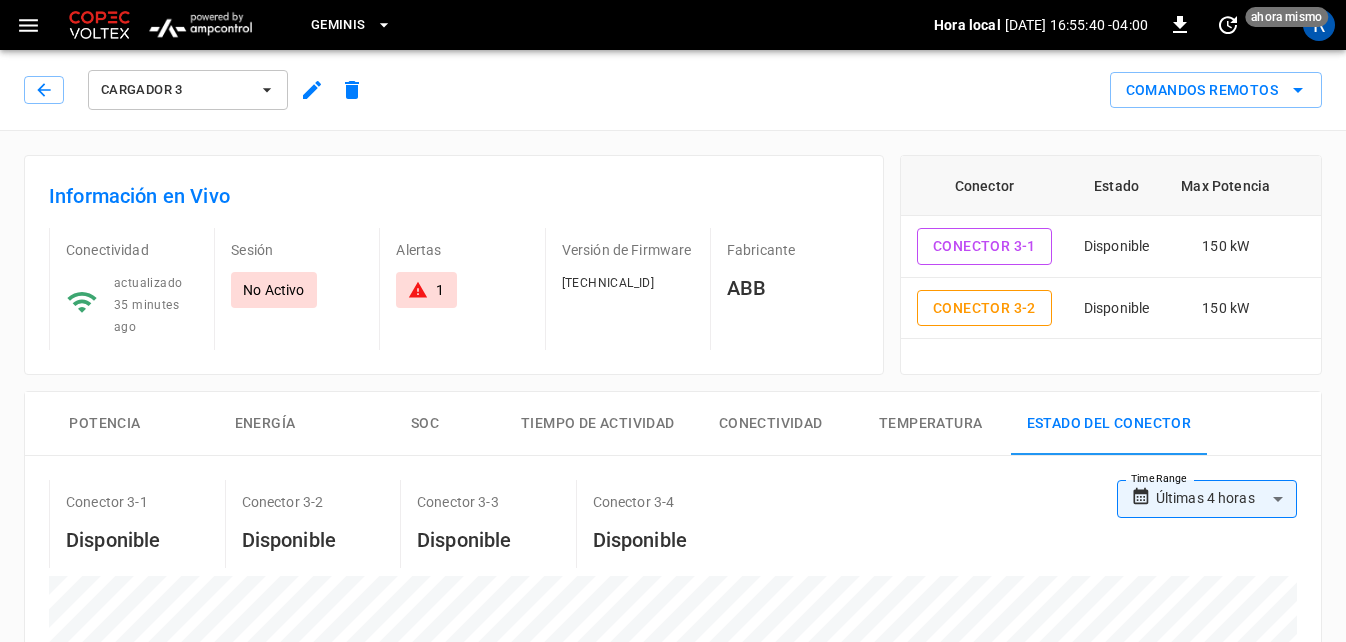 click 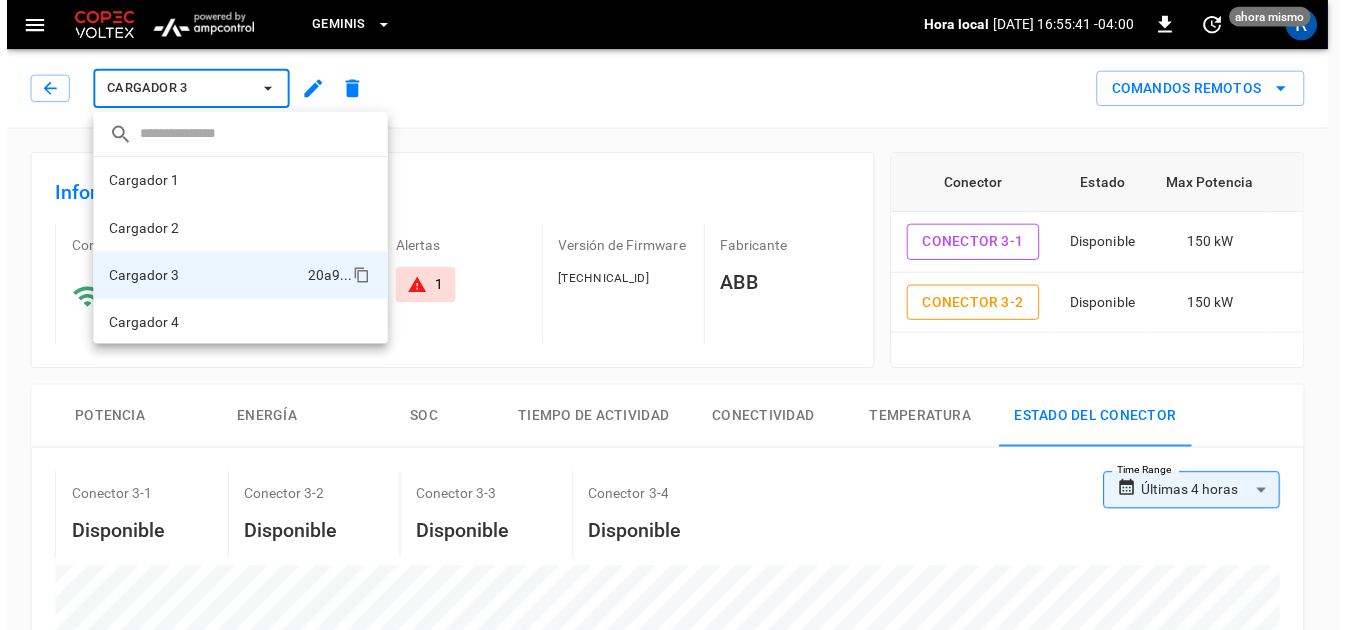 scroll, scrollTop: 2, scrollLeft: 0, axis: vertical 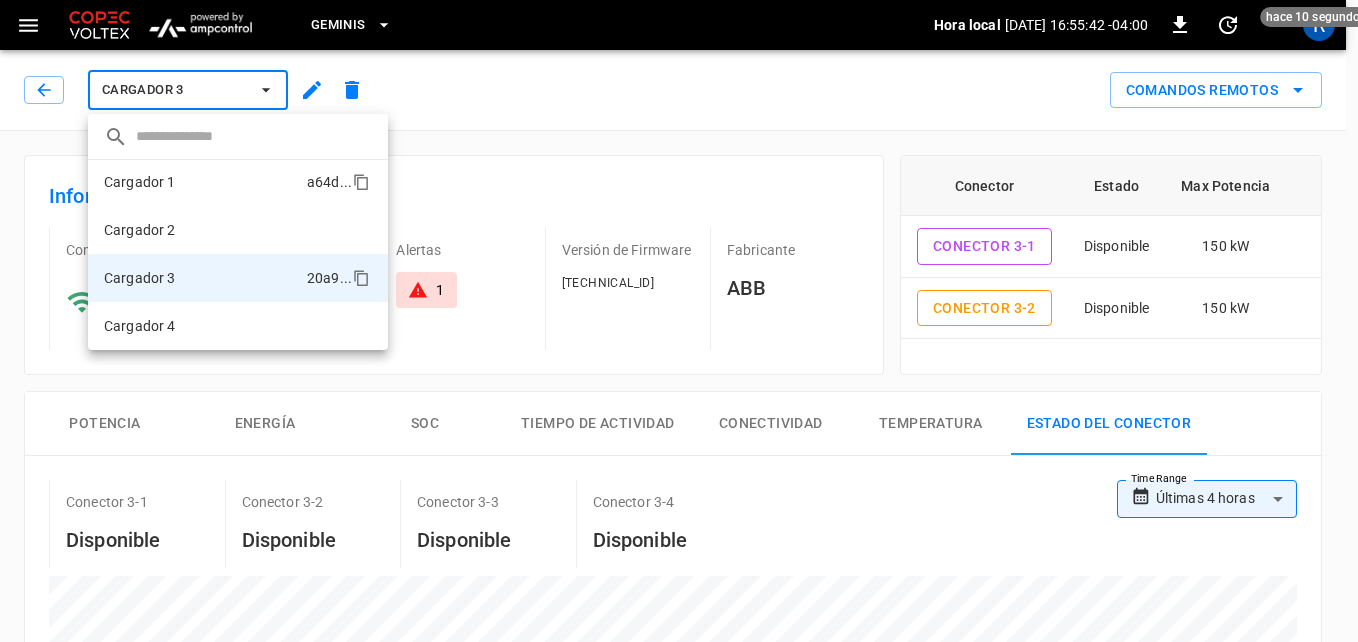 click on "Cargador 1" at bounding box center [140, 182] 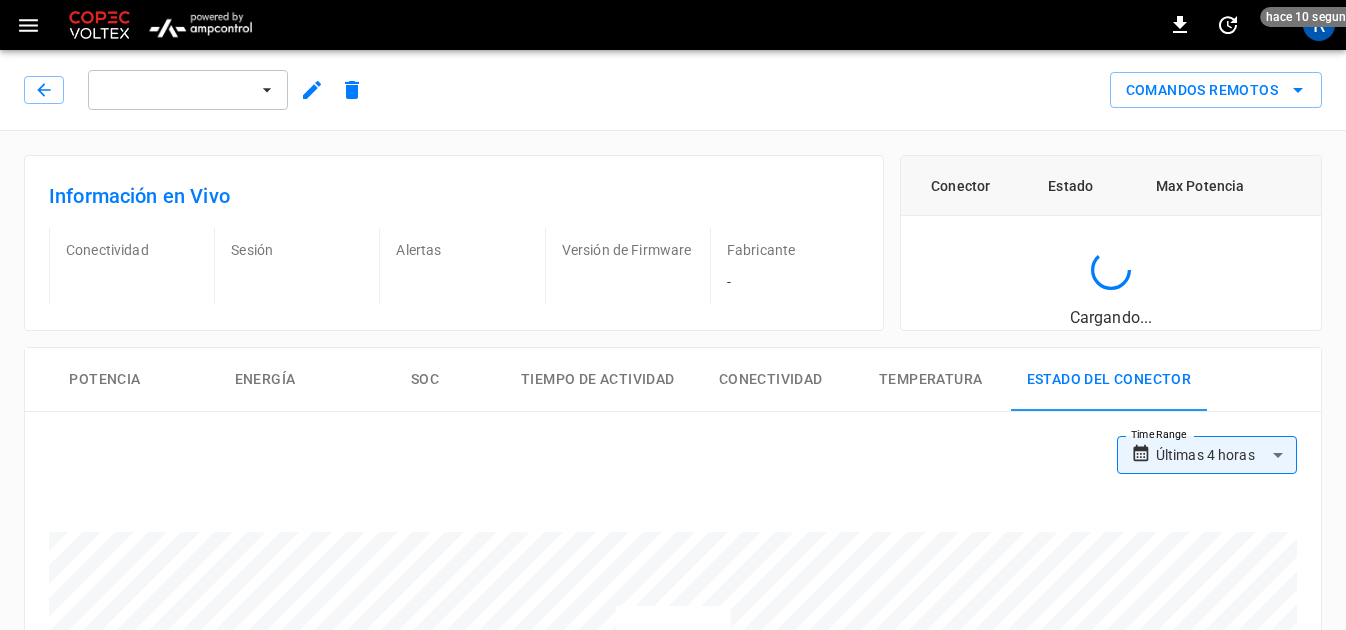 scroll, scrollTop: 0, scrollLeft: 0, axis: both 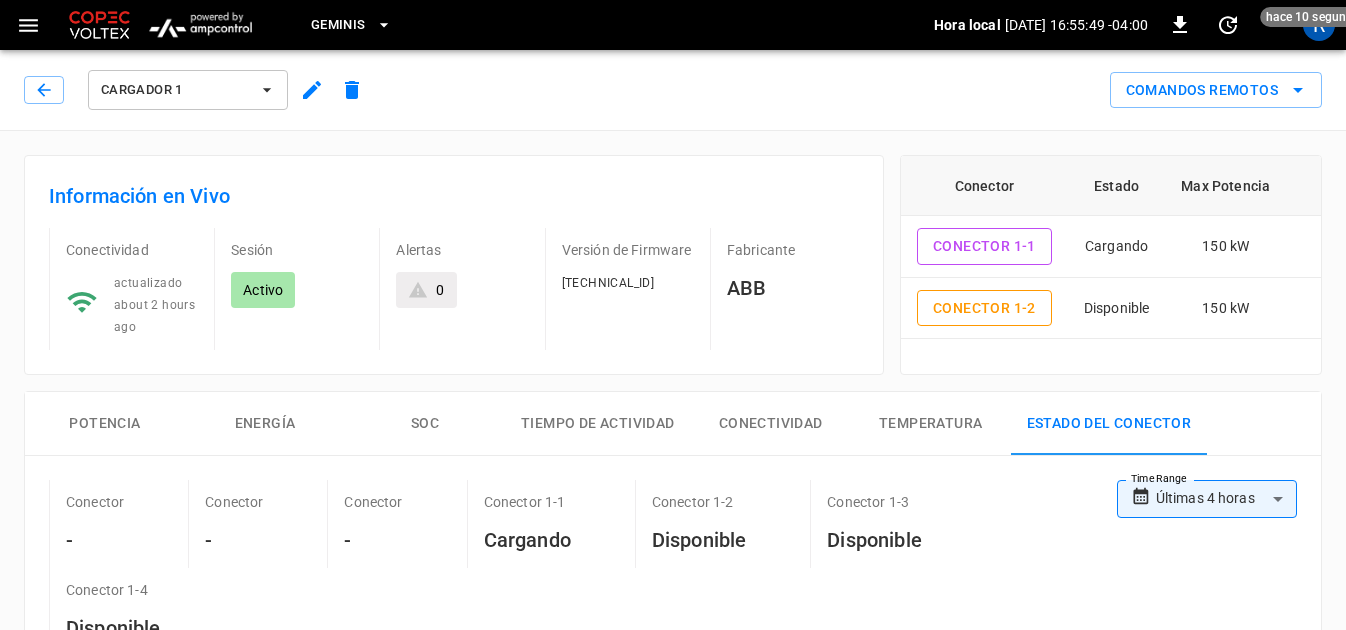 click 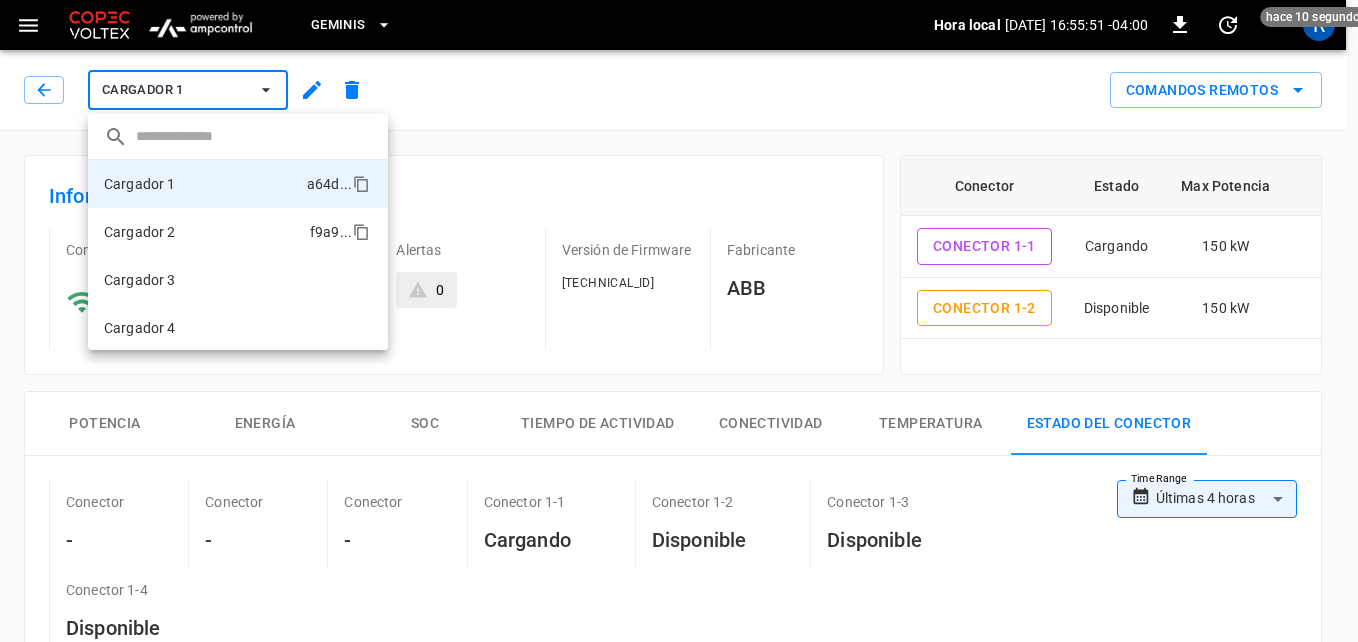 click on "Cargador 2 f9a9 ..." at bounding box center [238, 232] 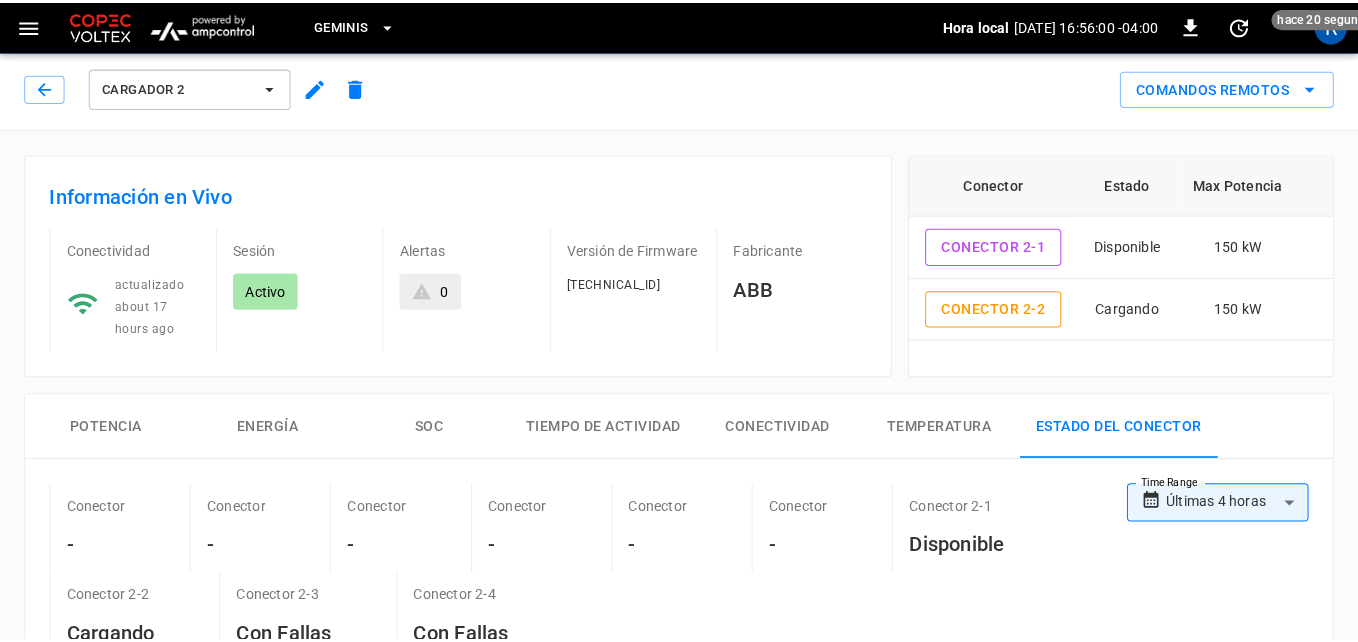 scroll, scrollTop: 0, scrollLeft: 0, axis: both 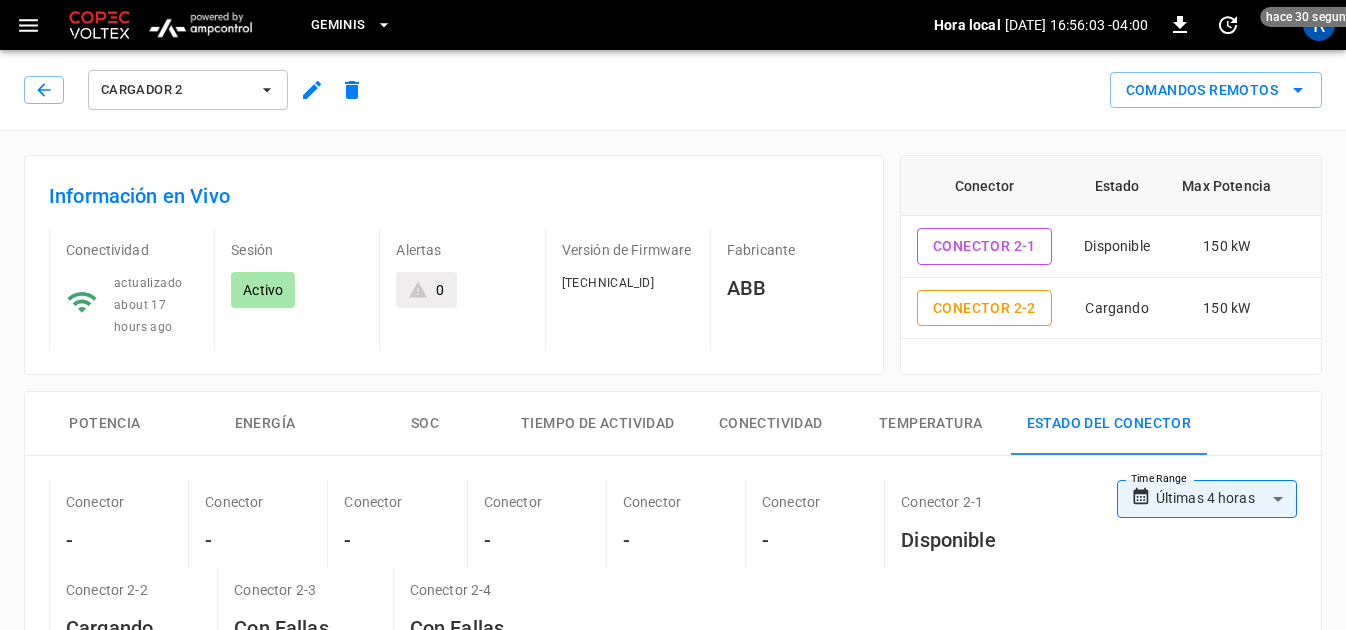 click 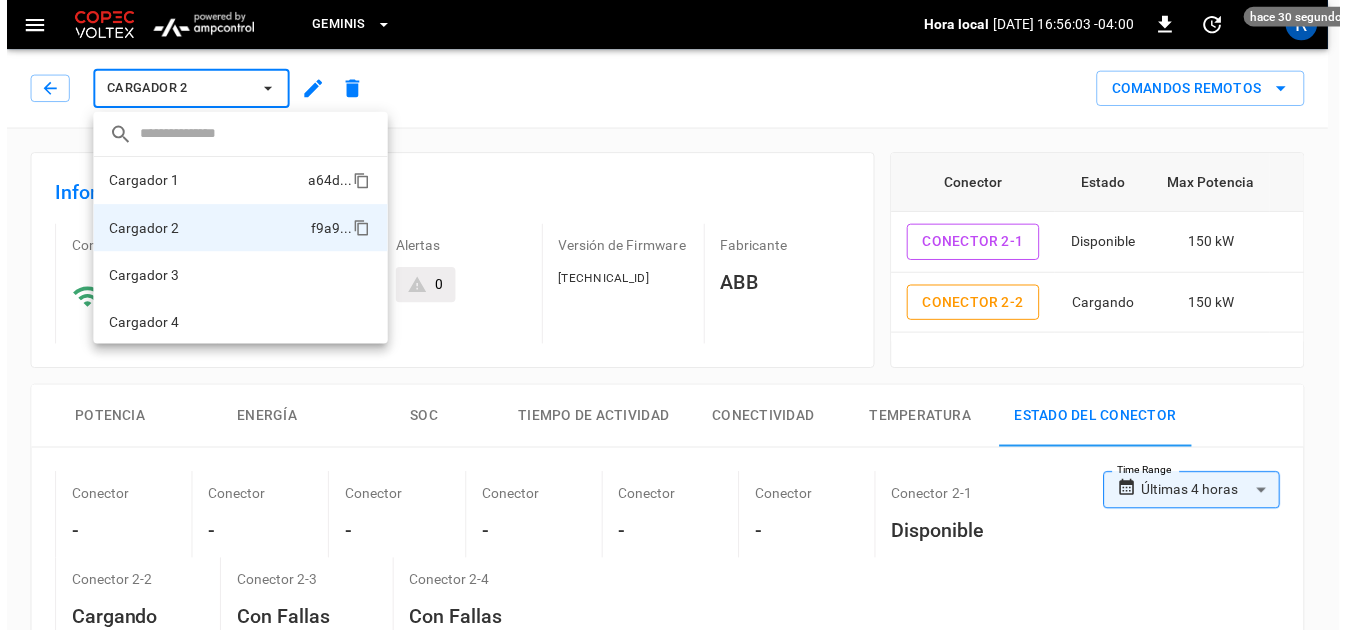 scroll, scrollTop: 2, scrollLeft: 0, axis: vertical 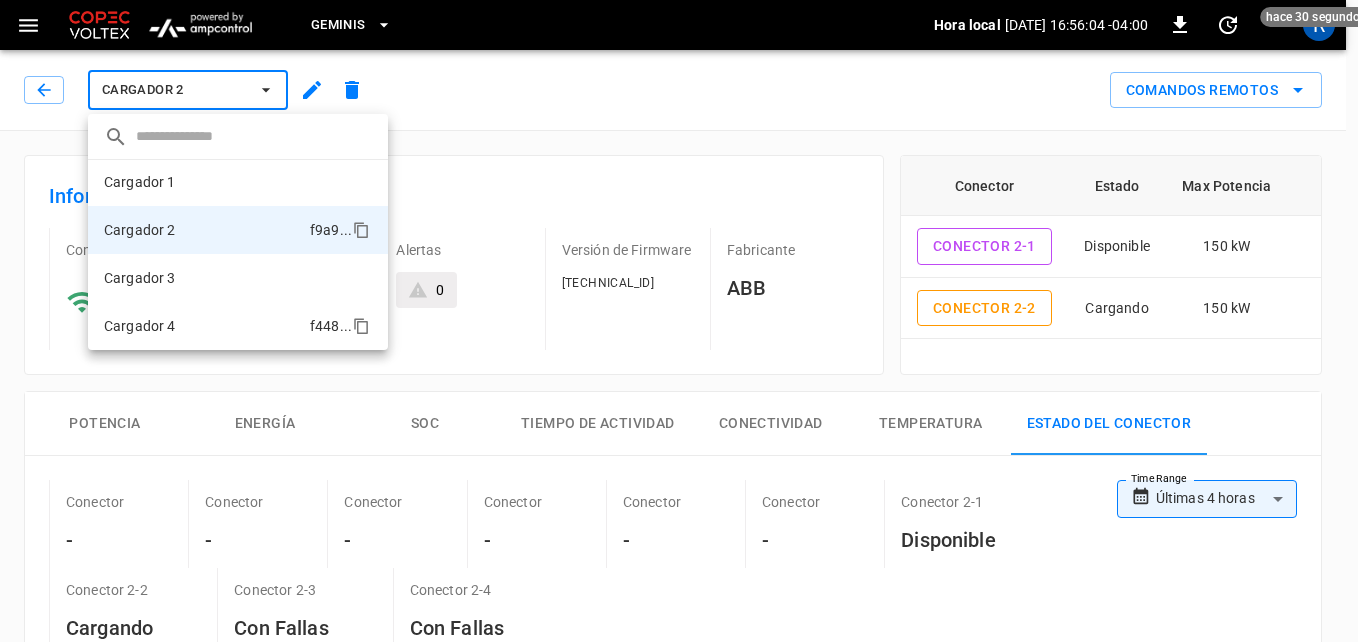 click on "Cargador 4" at bounding box center (140, 326) 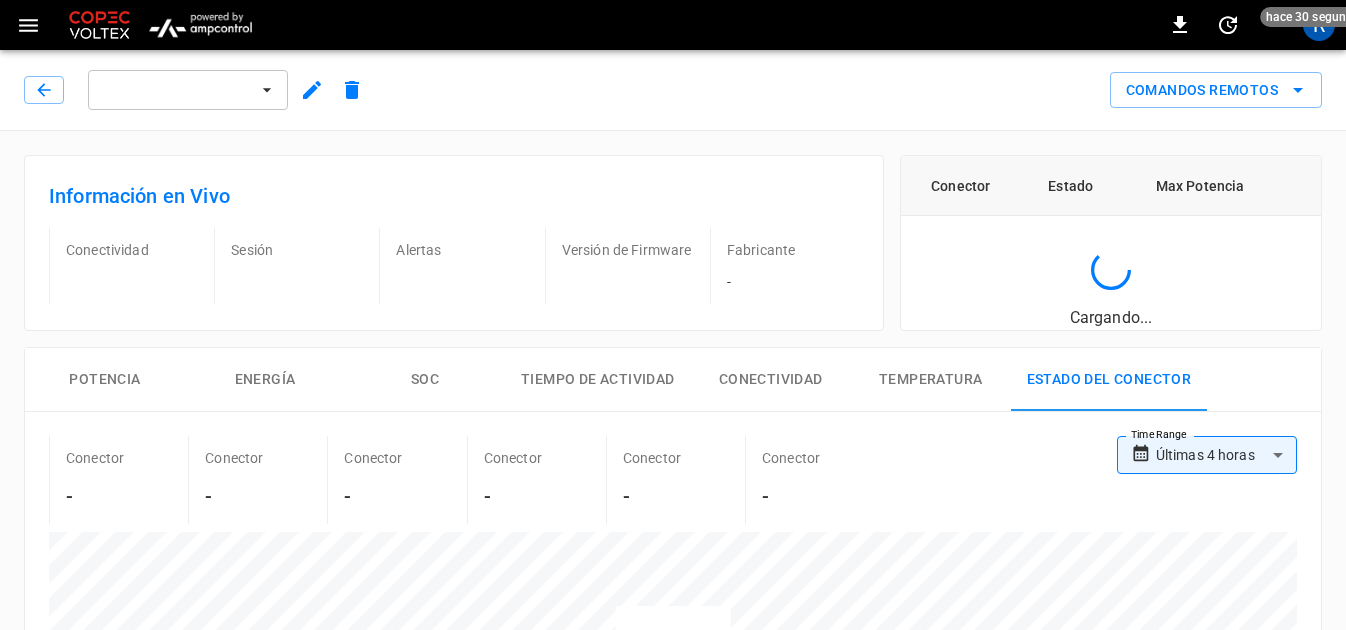 scroll, scrollTop: 0, scrollLeft: 0, axis: both 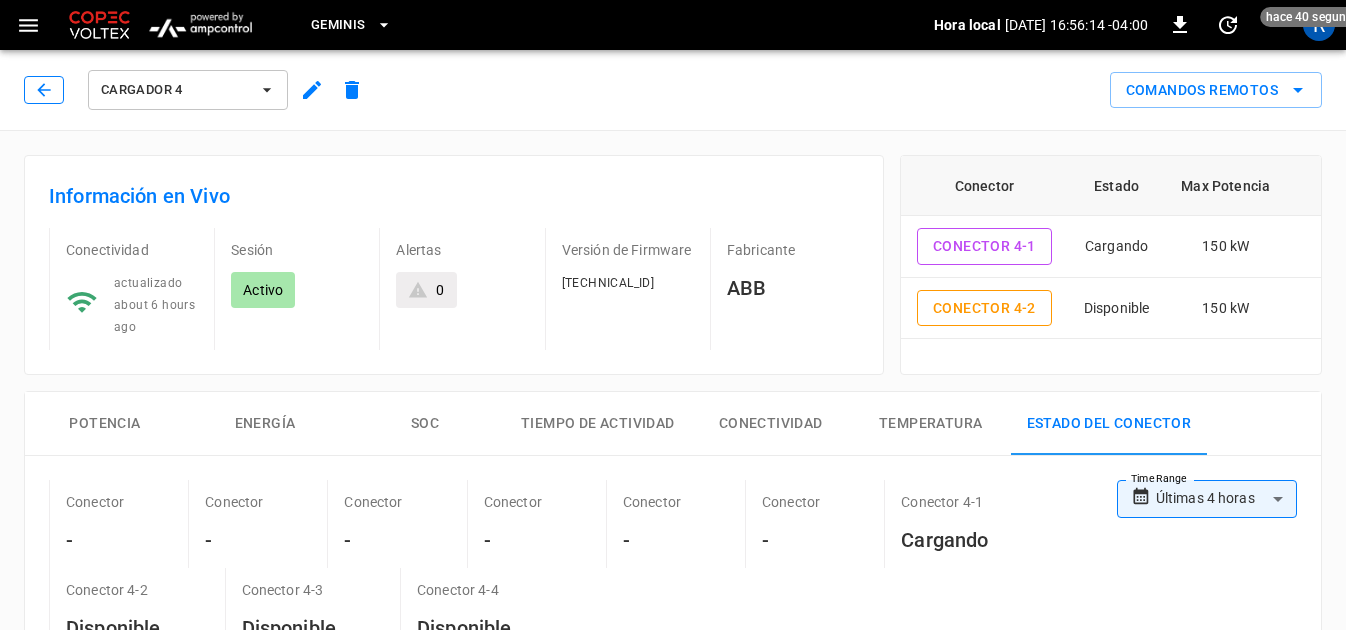 click 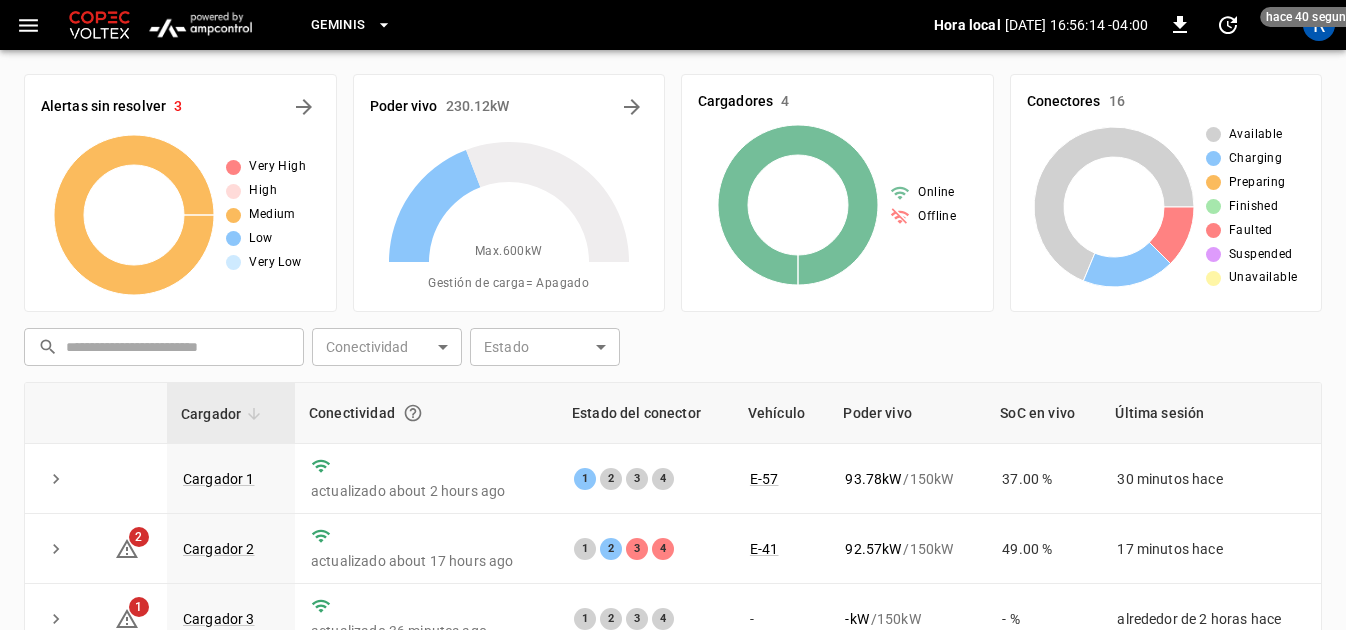 scroll, scrollTop: 200, scrollLeft: 0, axis: vertical 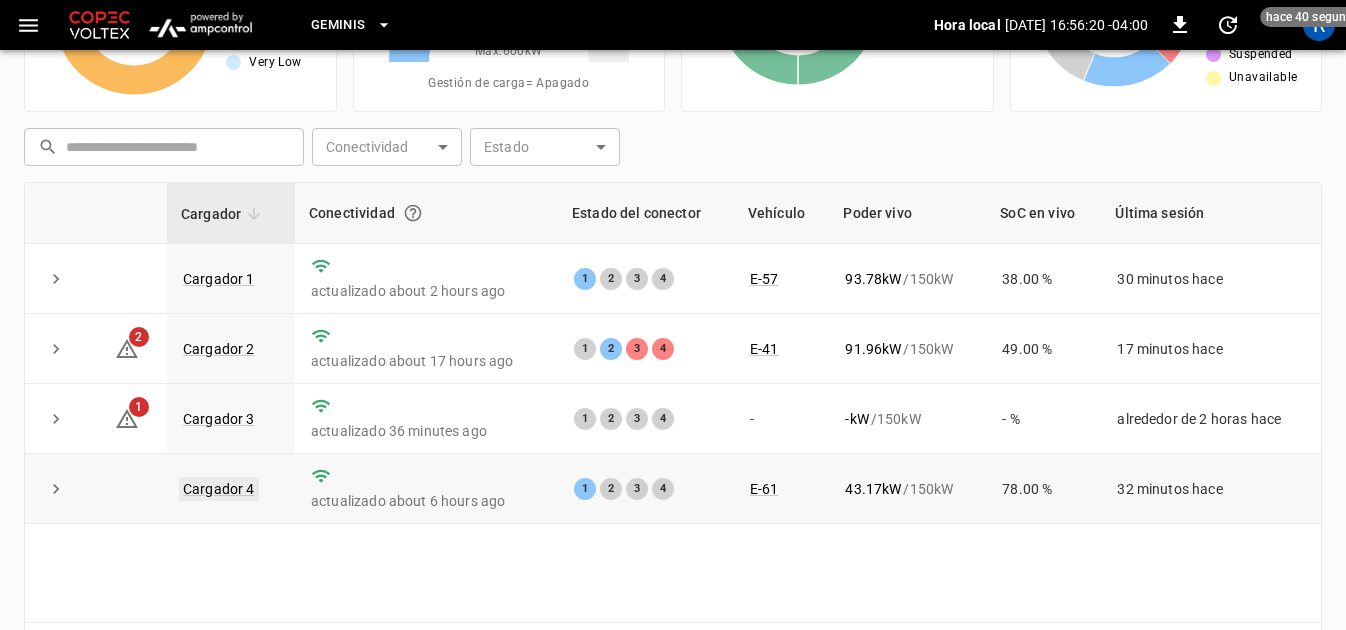 click on "Cargador 4" at bounding box center (219, 489) 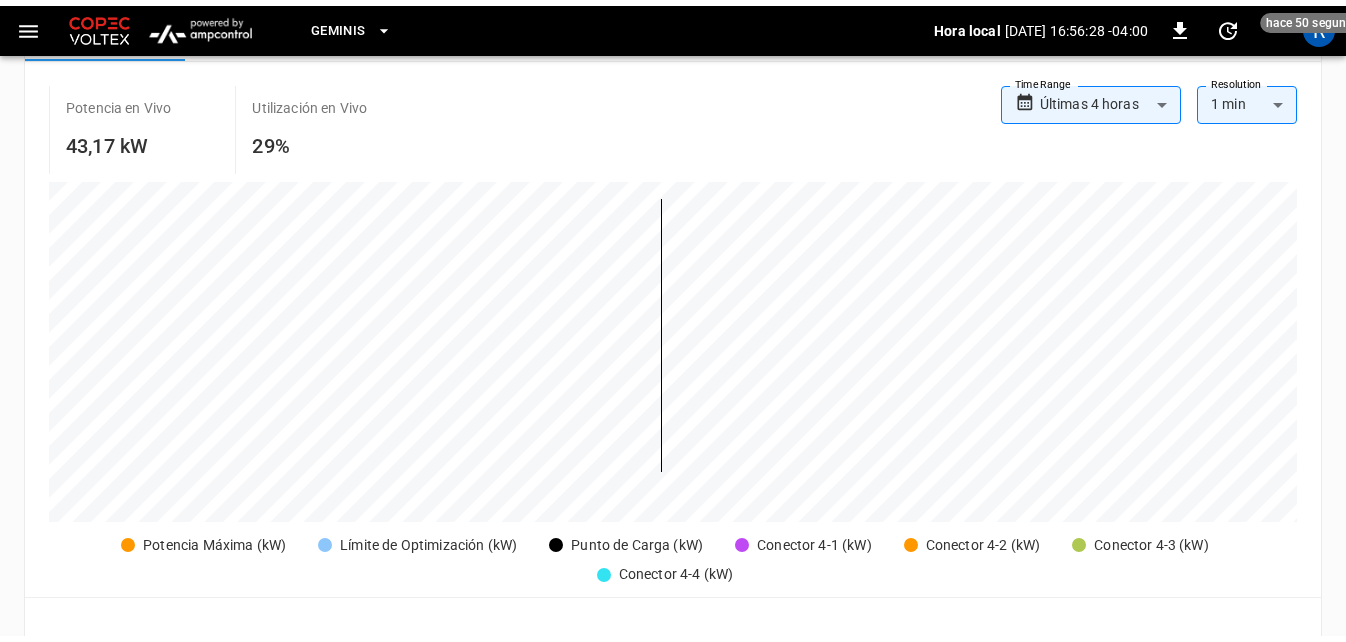 scroll, scrollTop: 0, scrollLeft: 0, axis: both 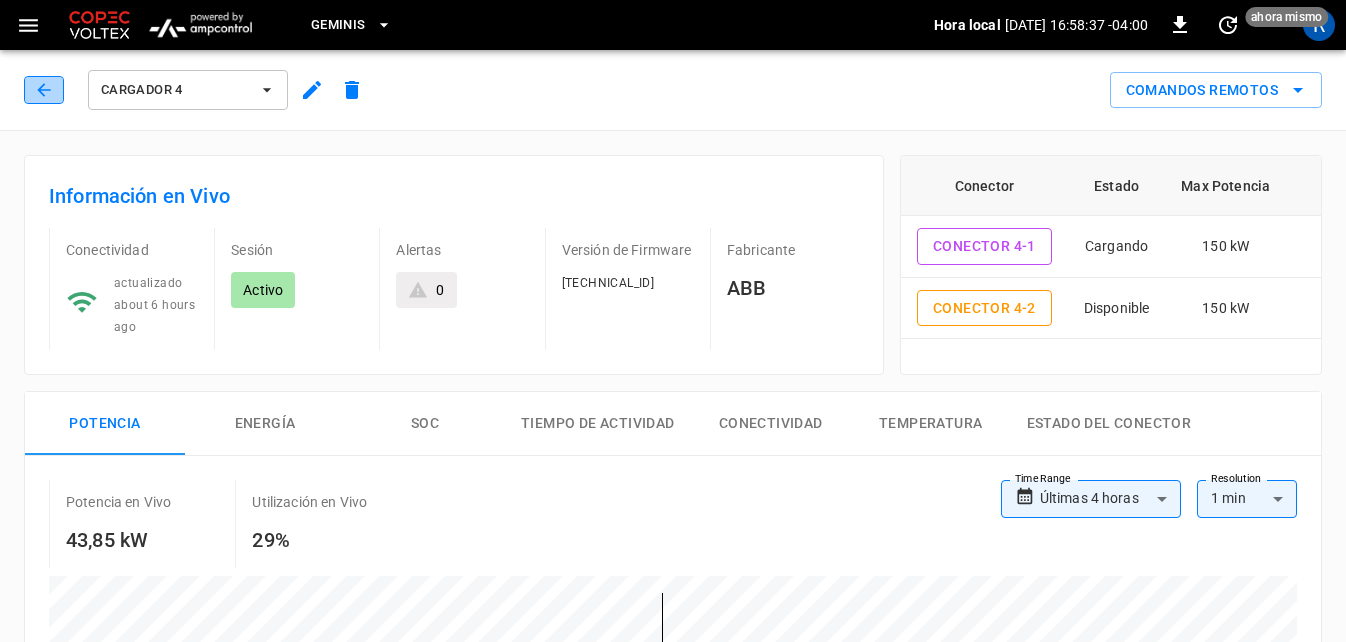 click 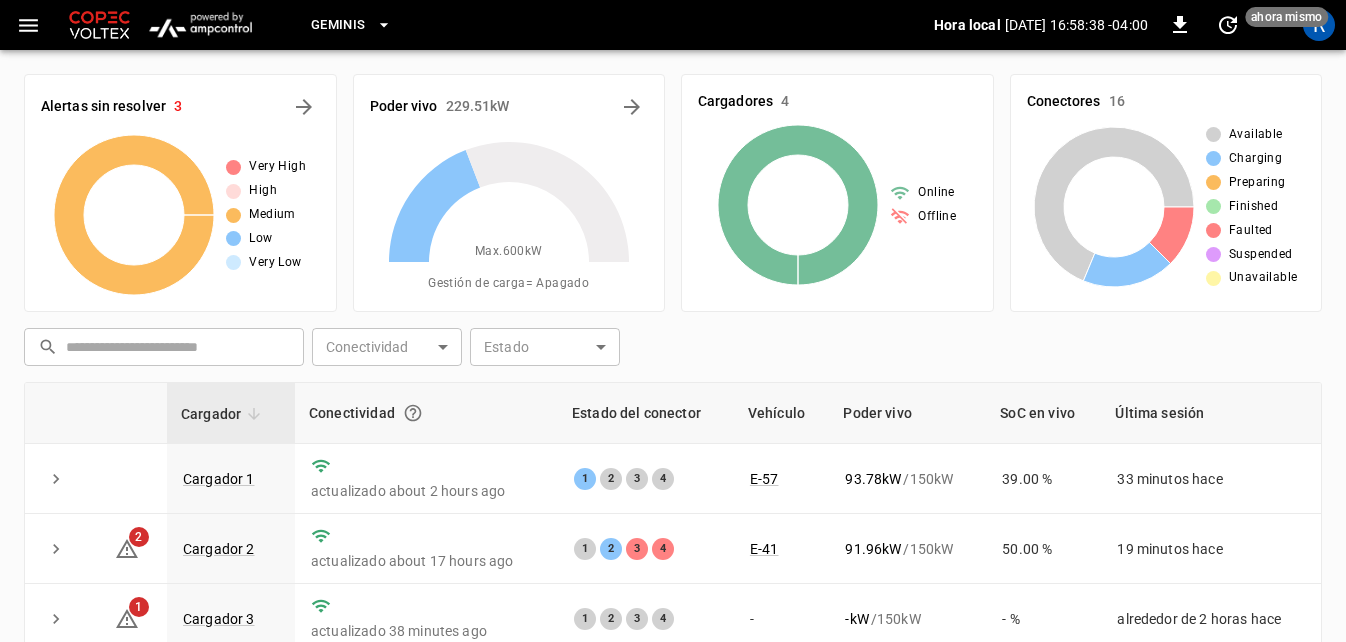 scroll, scrollTop: 200, scrollLeft: 0, axis: vertical 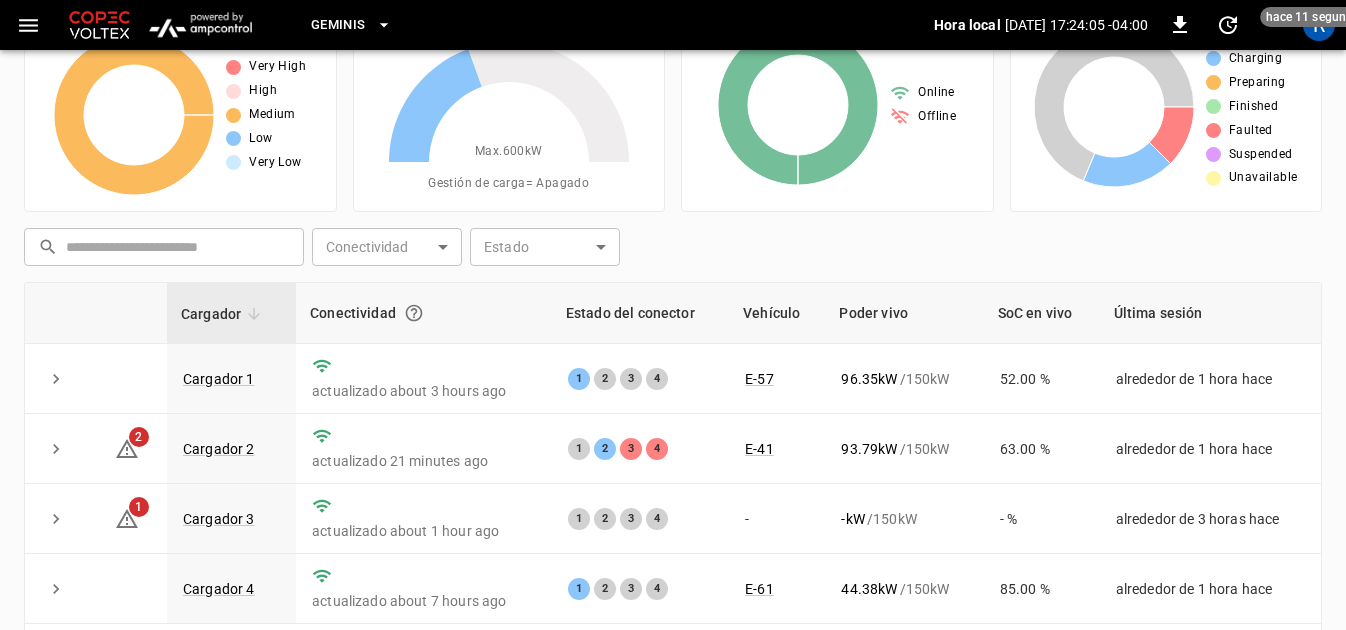 drag, startPoint x: 1324, startPoint y: 294, endPoint x: 1326, endPoint y: 282, distance: 12.165525 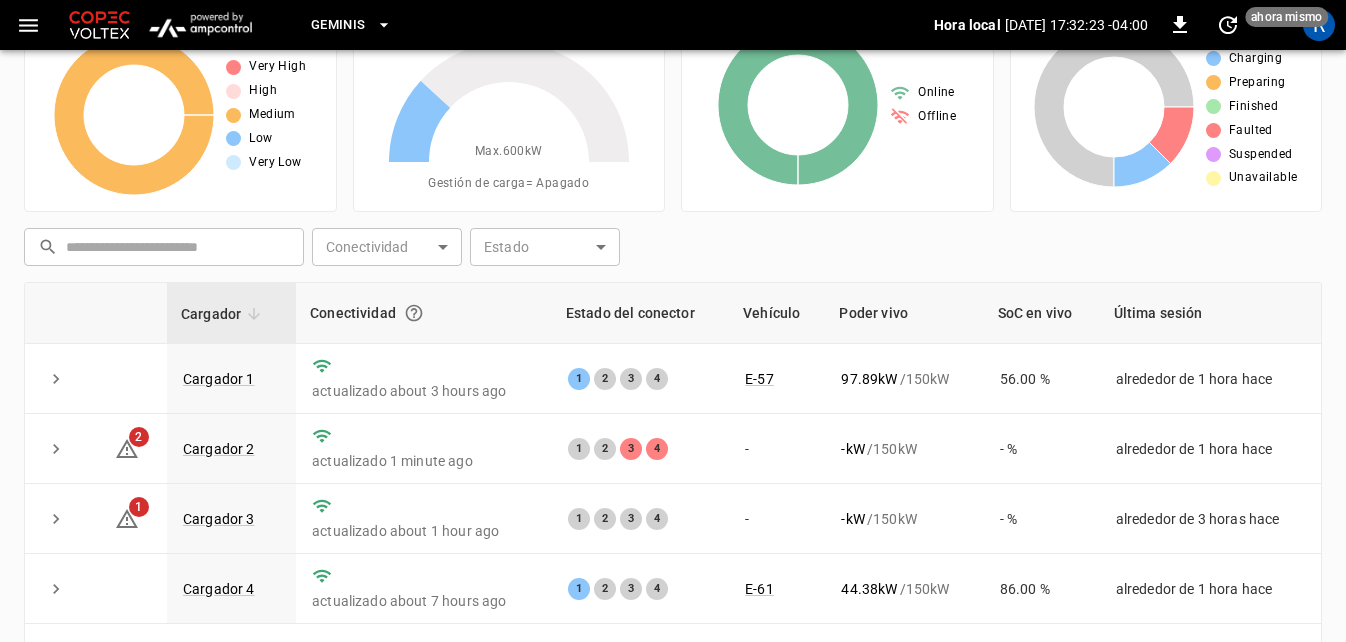 scroll, scrollTop: 200, scrollLeft: 0, axis: vertical 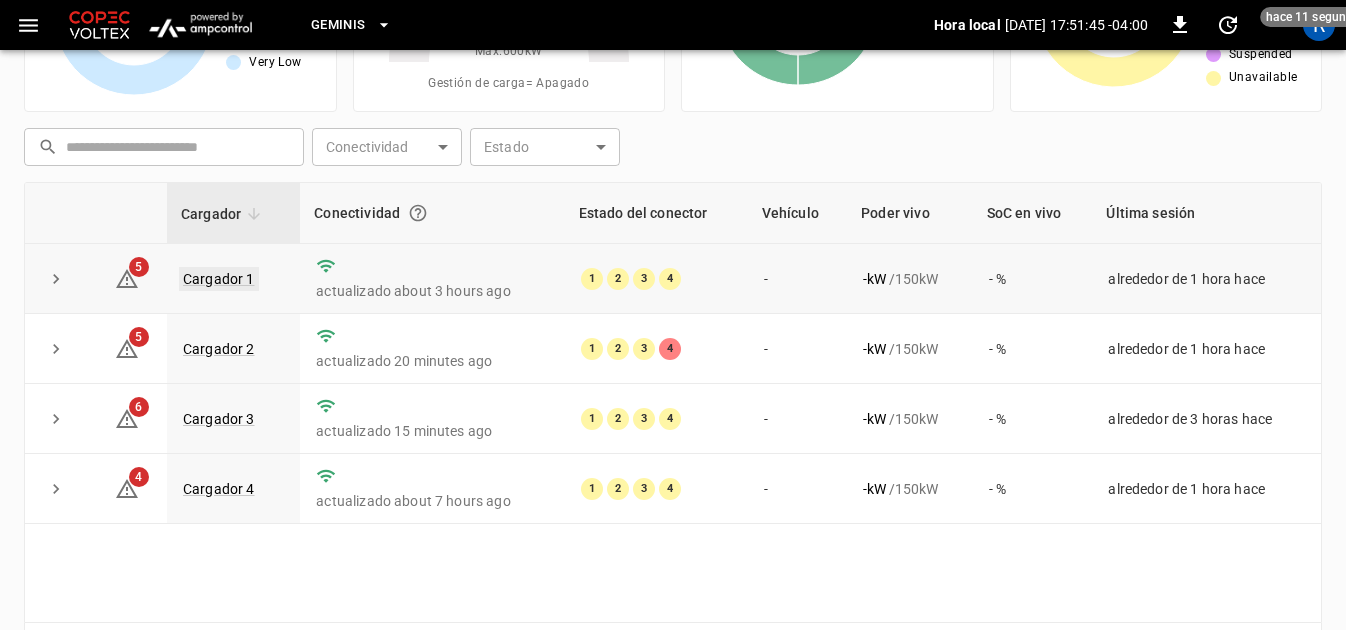 click on "Cargador 1" at bounding box center [219, 279] 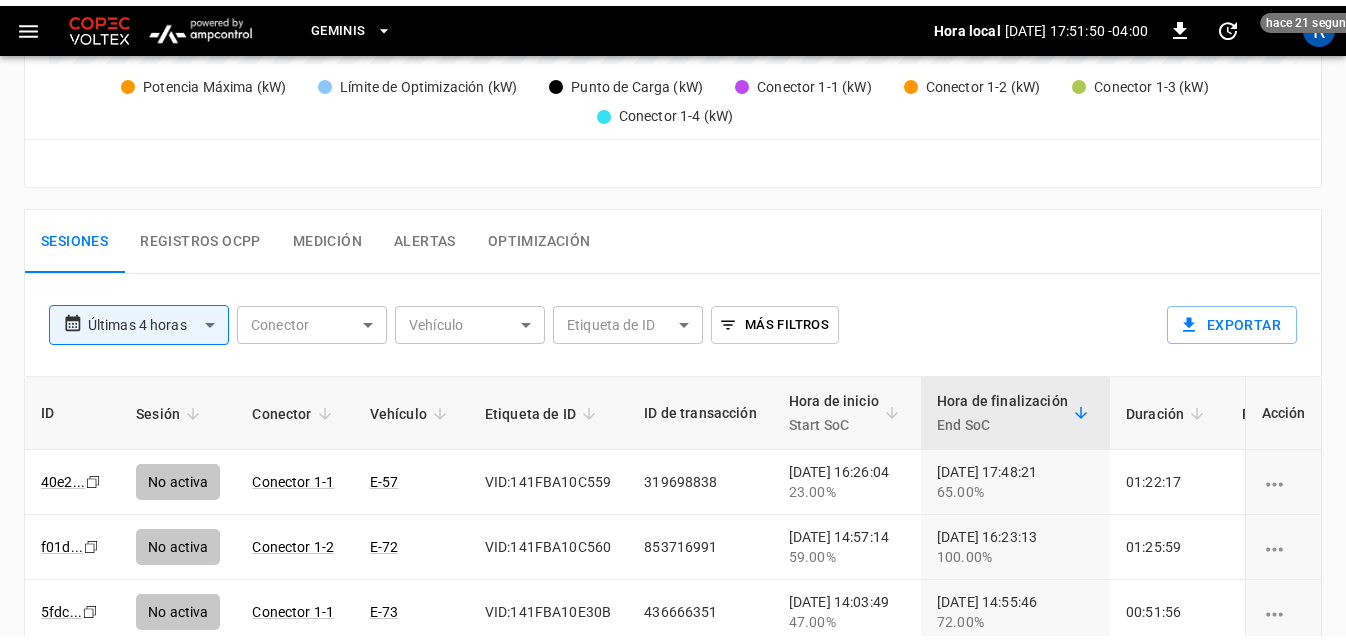 scroll, scrollTop: 900, scrollLeft: 0, axis: vertical 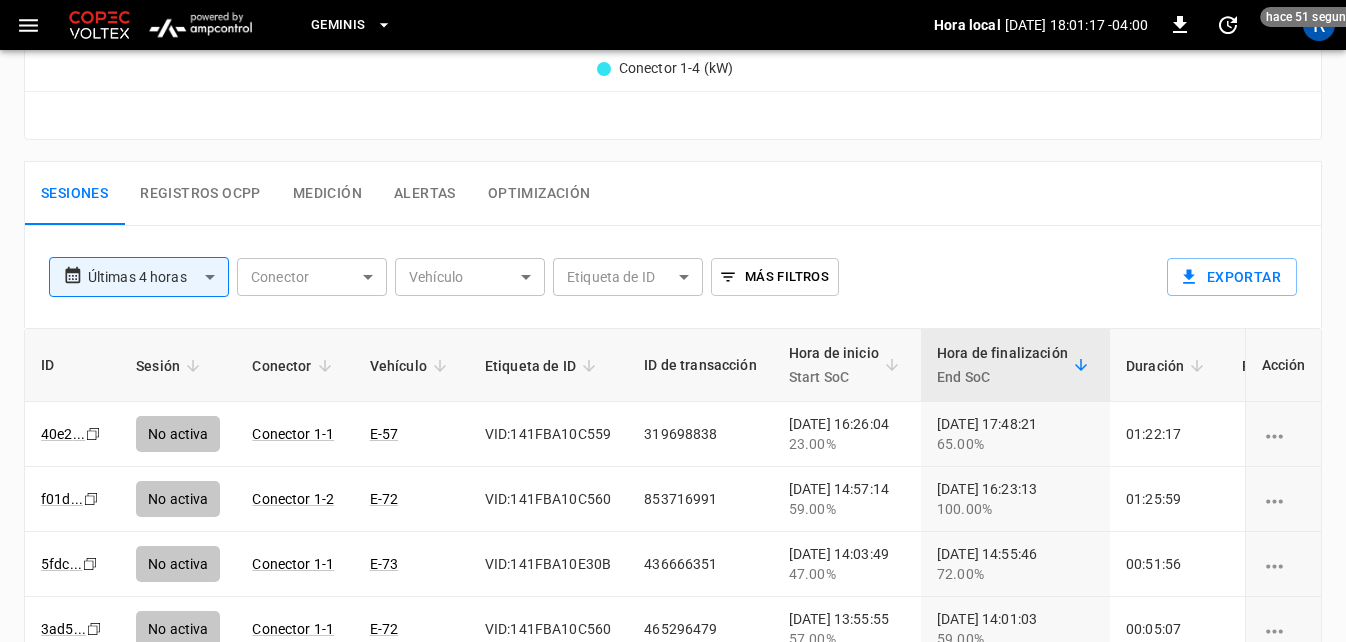 click on "ID Sesión Conector Vehículo Etiqueta de ID ID de transacción Hora de inicio Start SoC Hora de finalización End SoC Duración Prioridad Energía Costo de suministro   Acción" at bounding box center [877, 365] 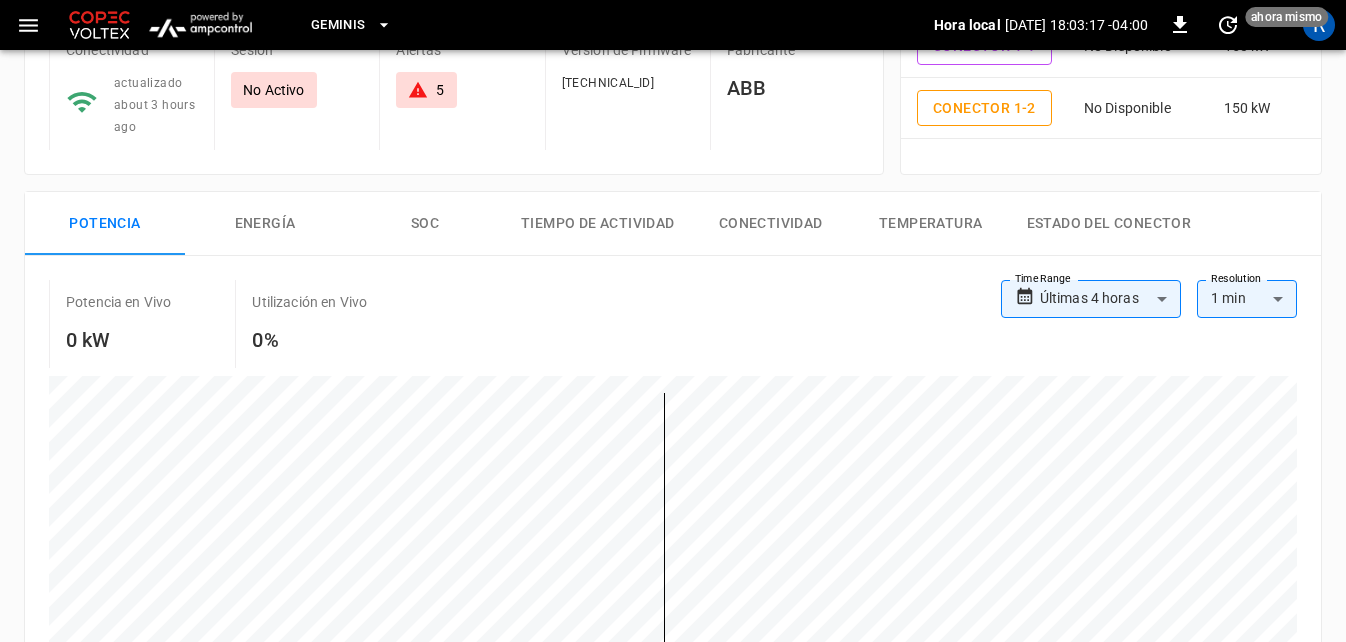 scroll, scrollTop: 0, scrollLeft: 0, axis: both 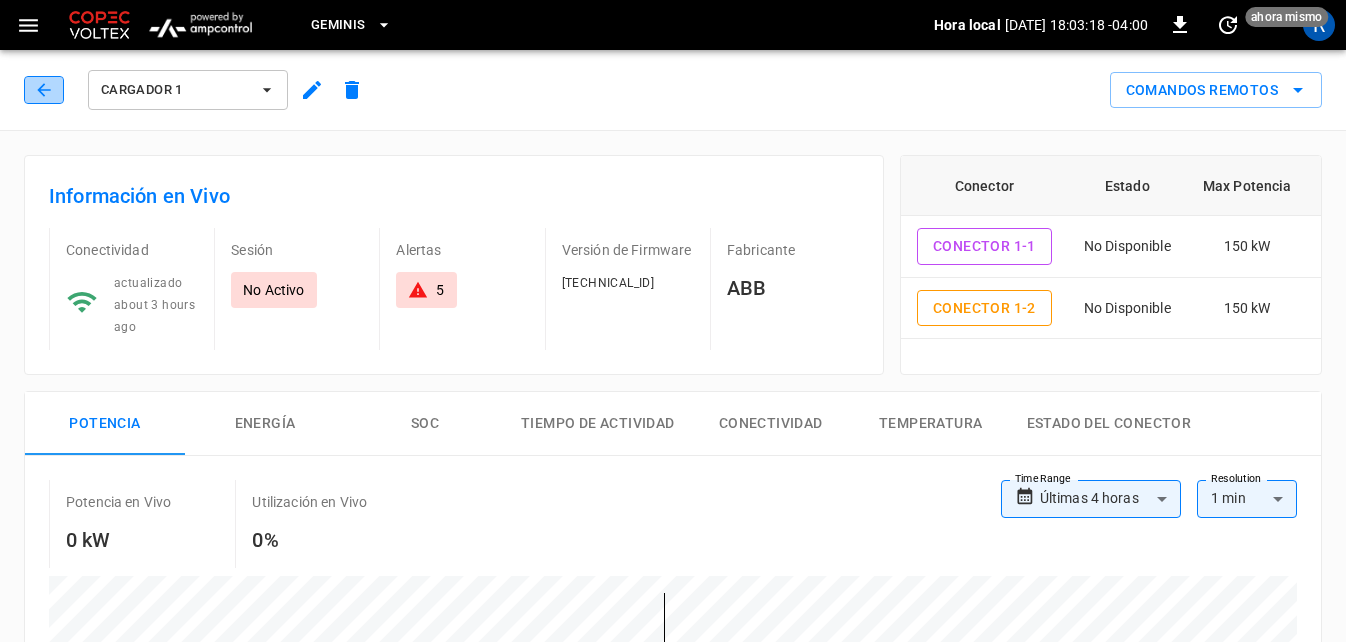 click 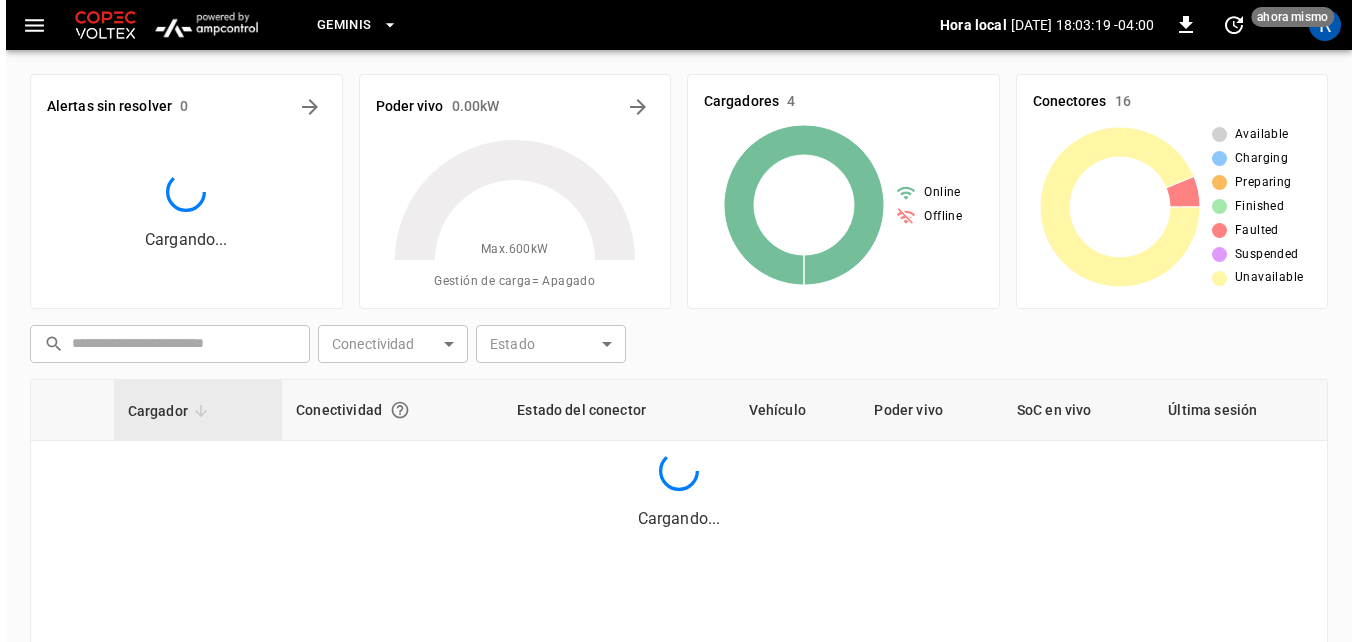 scroll, scrollTop: 200, scrollLeft: 0, axis: vertical 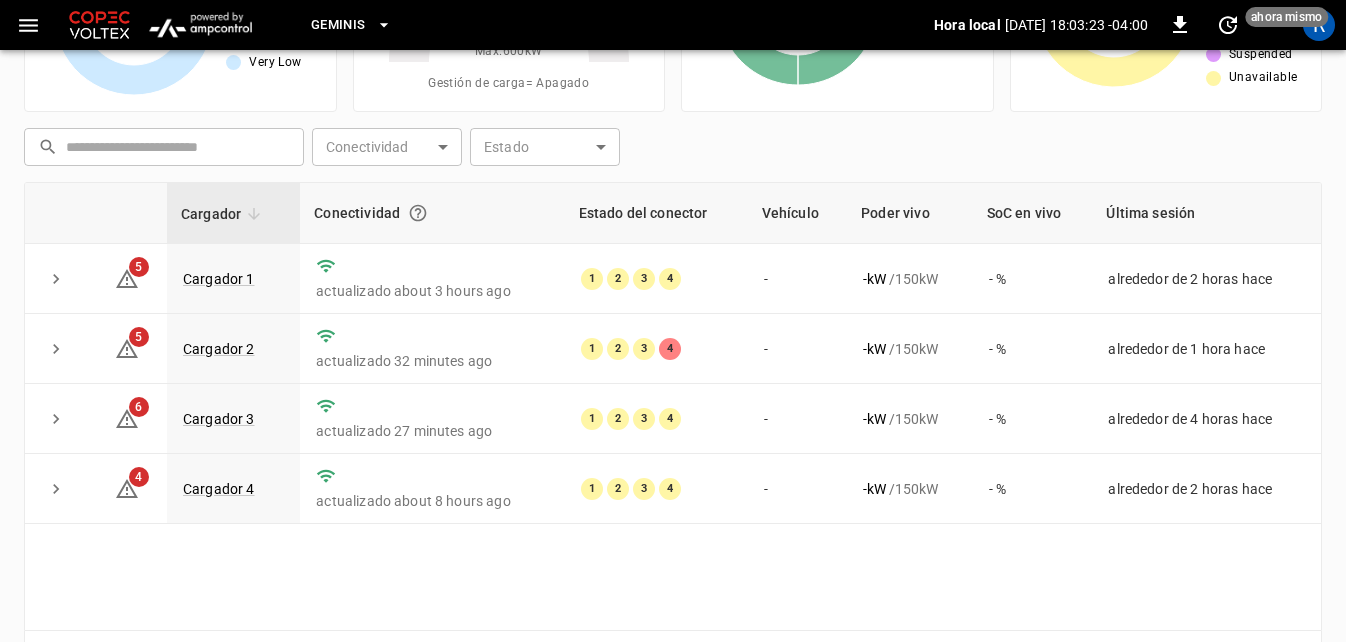 click 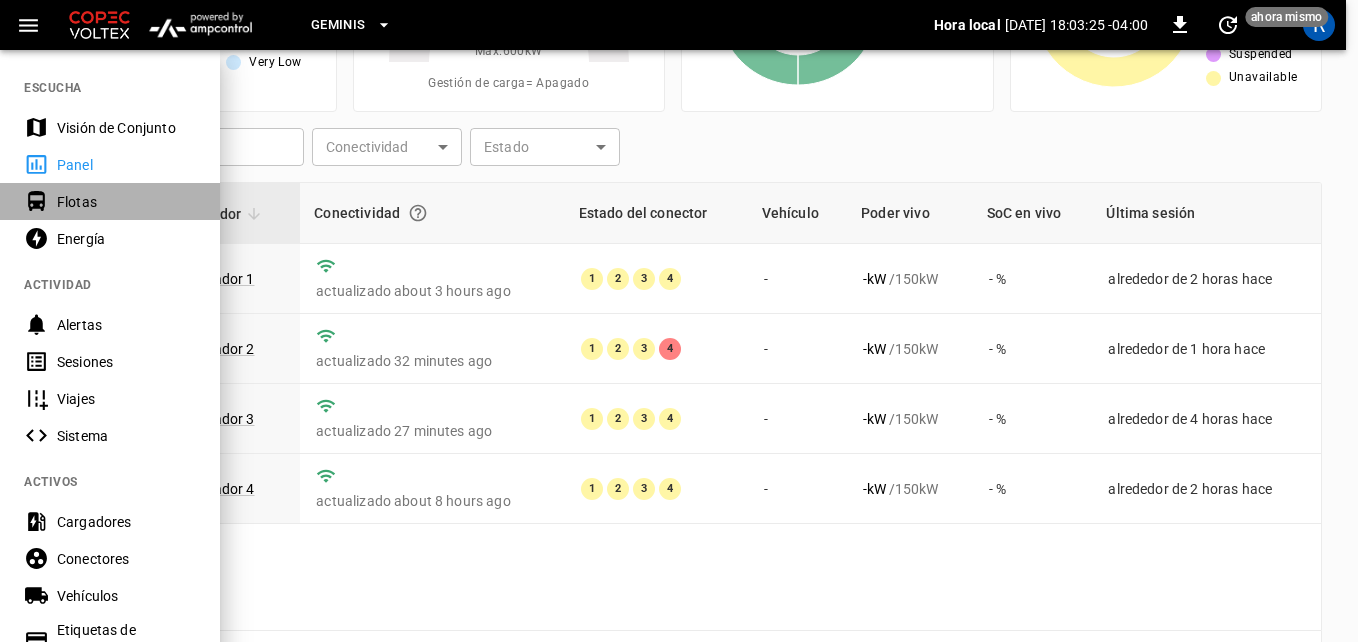 click on "Flotas" at bounding box center [126, 202] 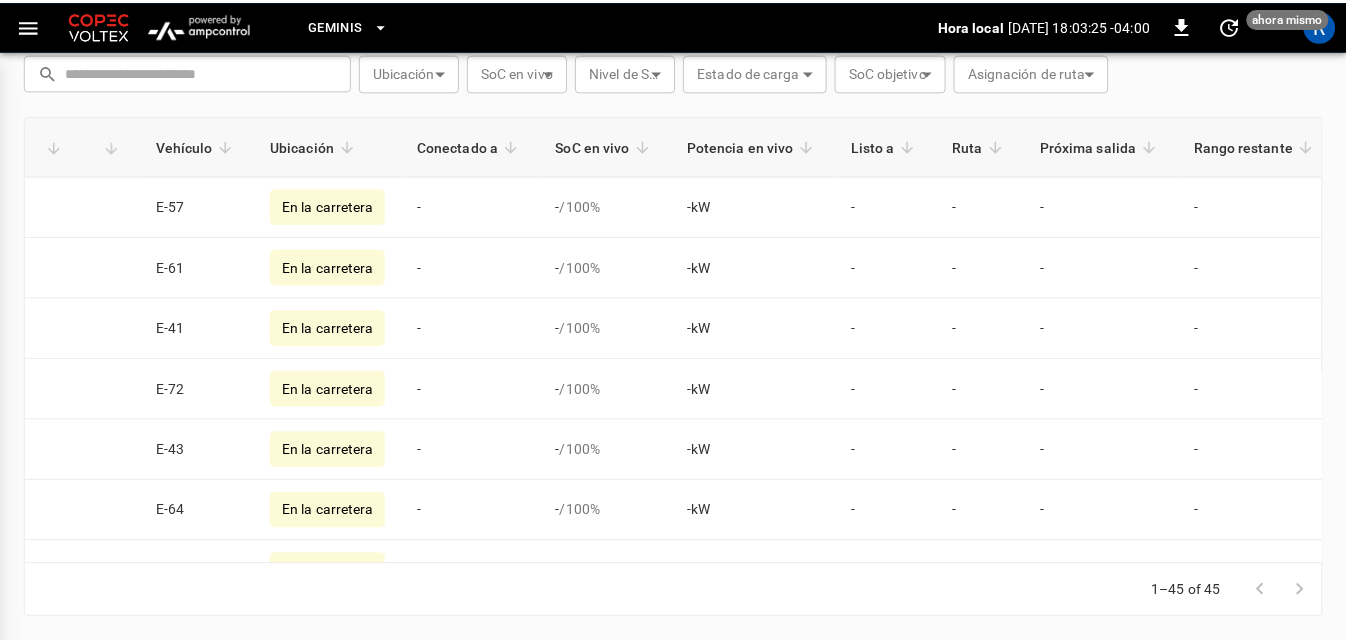 scroll, scrollTop: 94, scrollLeft: 0, axis: vertical 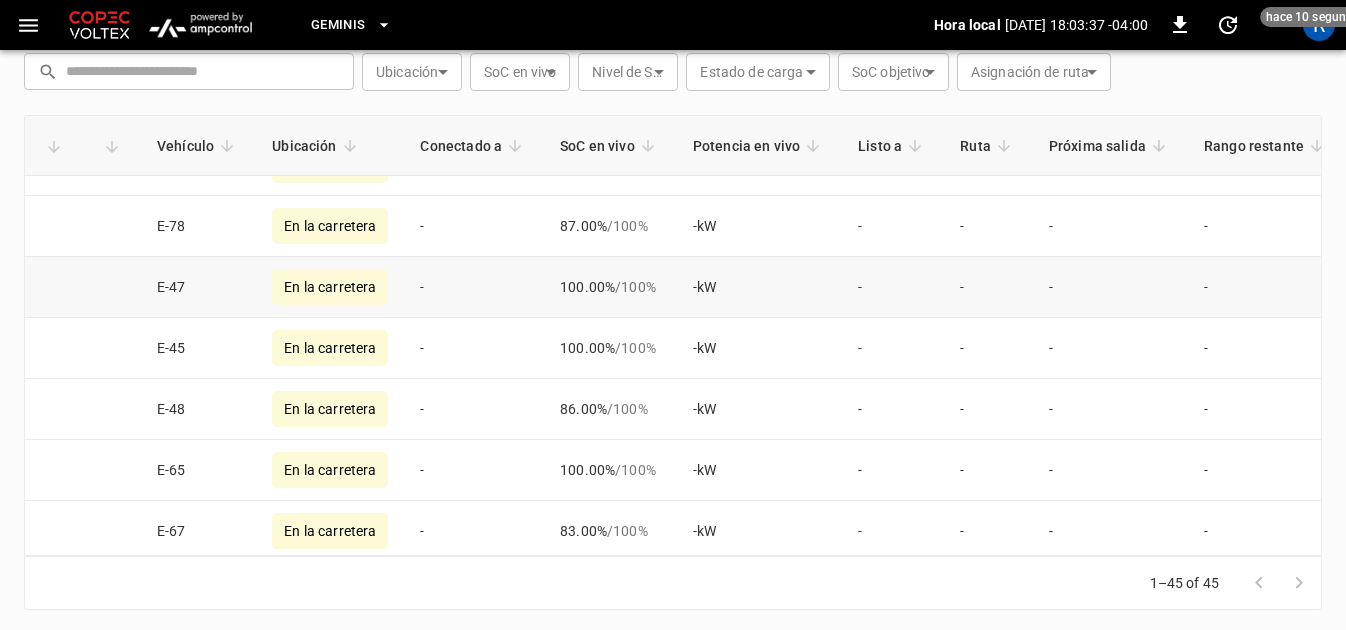click on "E-47" at bounding box center (198, 287) 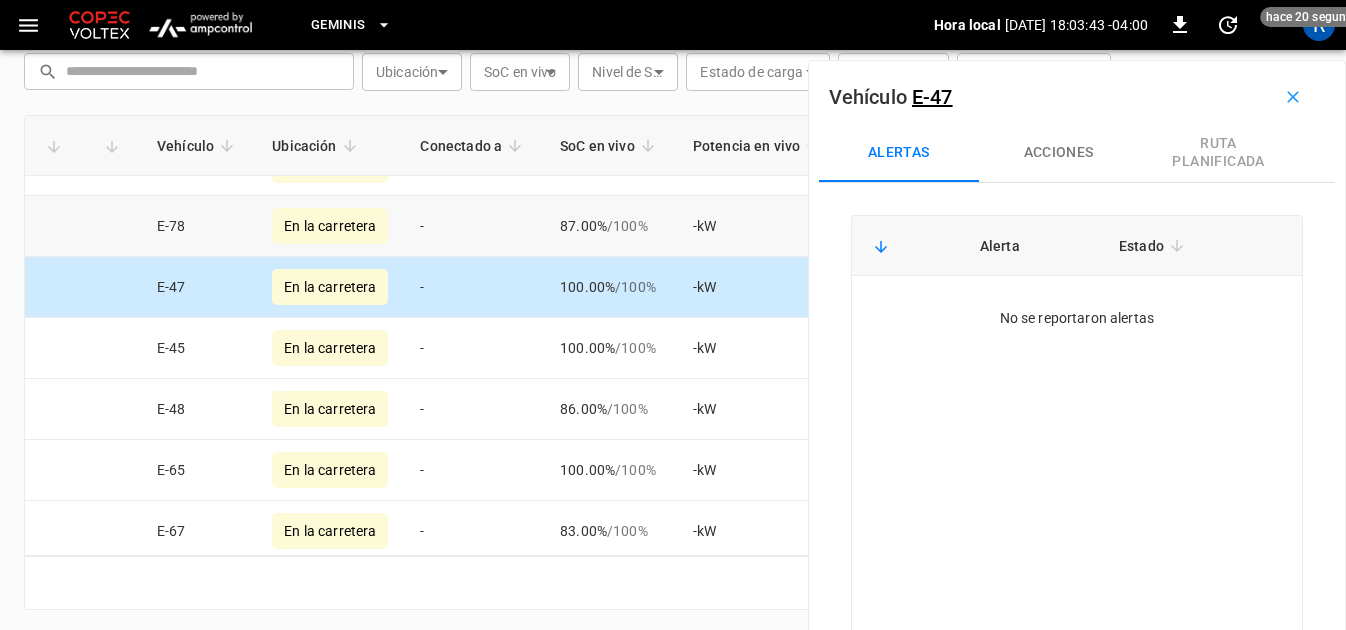 click on "E-78" at bounding box center [198, 226] 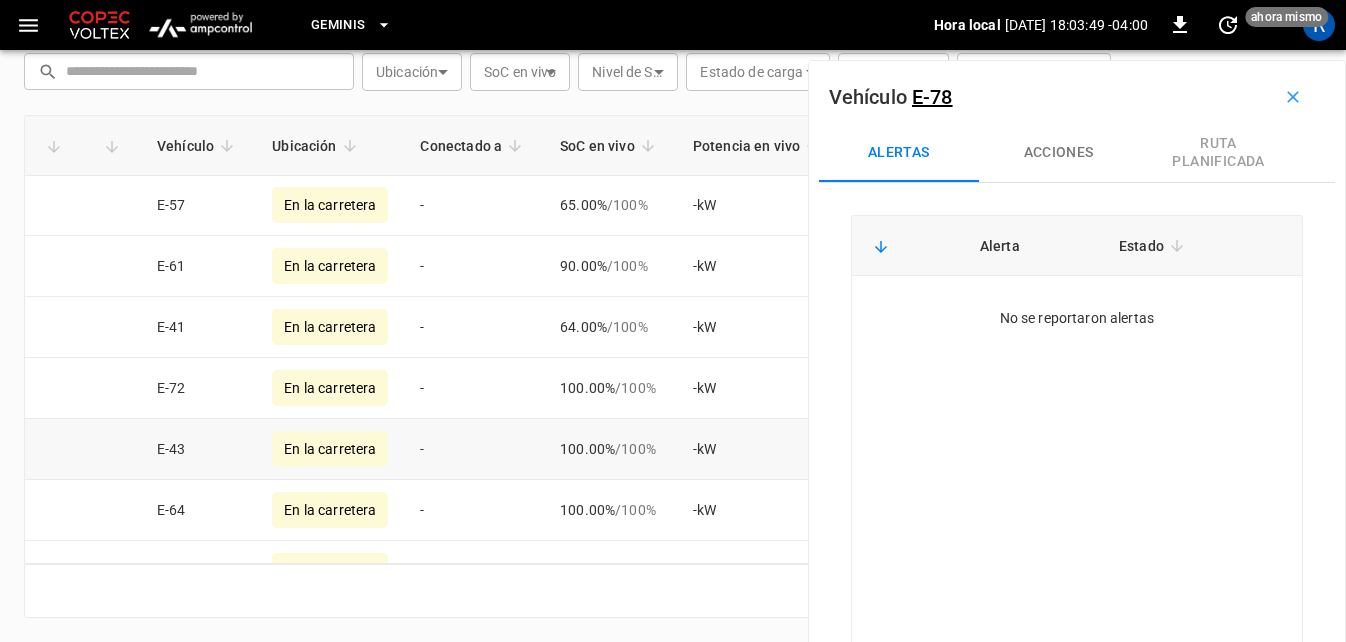 scroll, scrollTop: 0, scrollLeft: 0, axis: both 